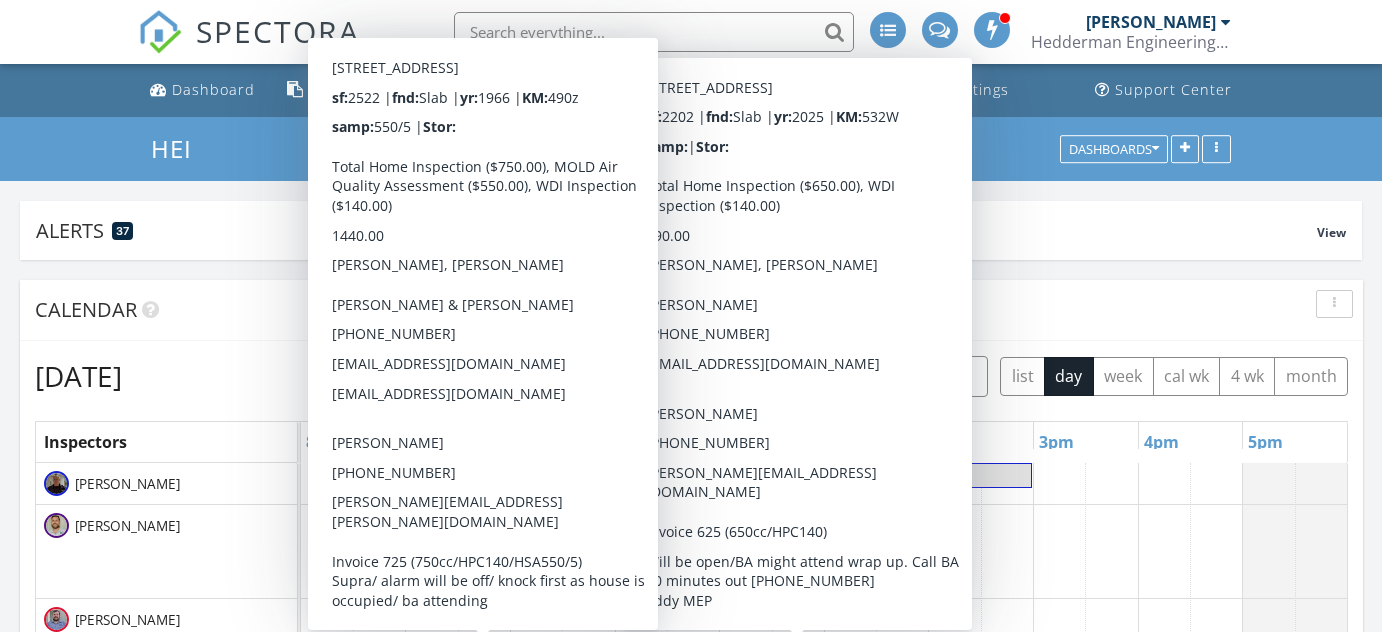 scroll, scrollTop: 575, scrollLeft: 0, axis: vertical 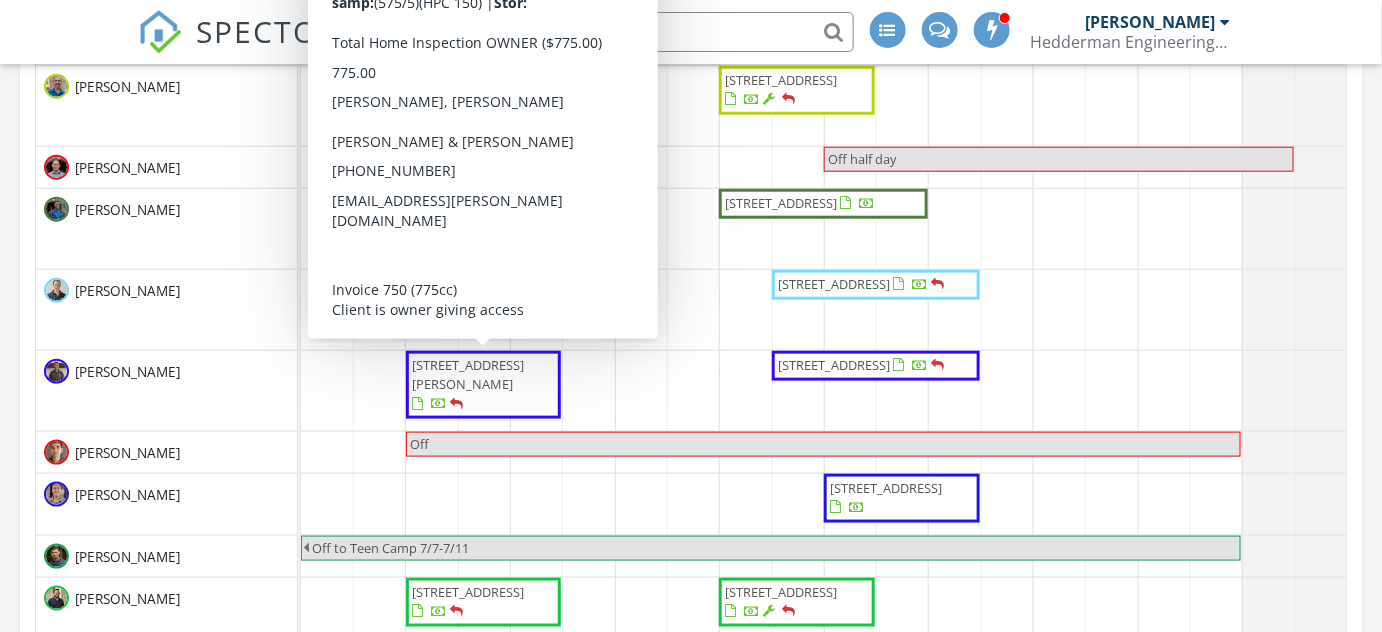 drag, startPoint x: 539, startPoint y: 379, endPoint x: 528, endPoint y: 382, distance: 11.401754 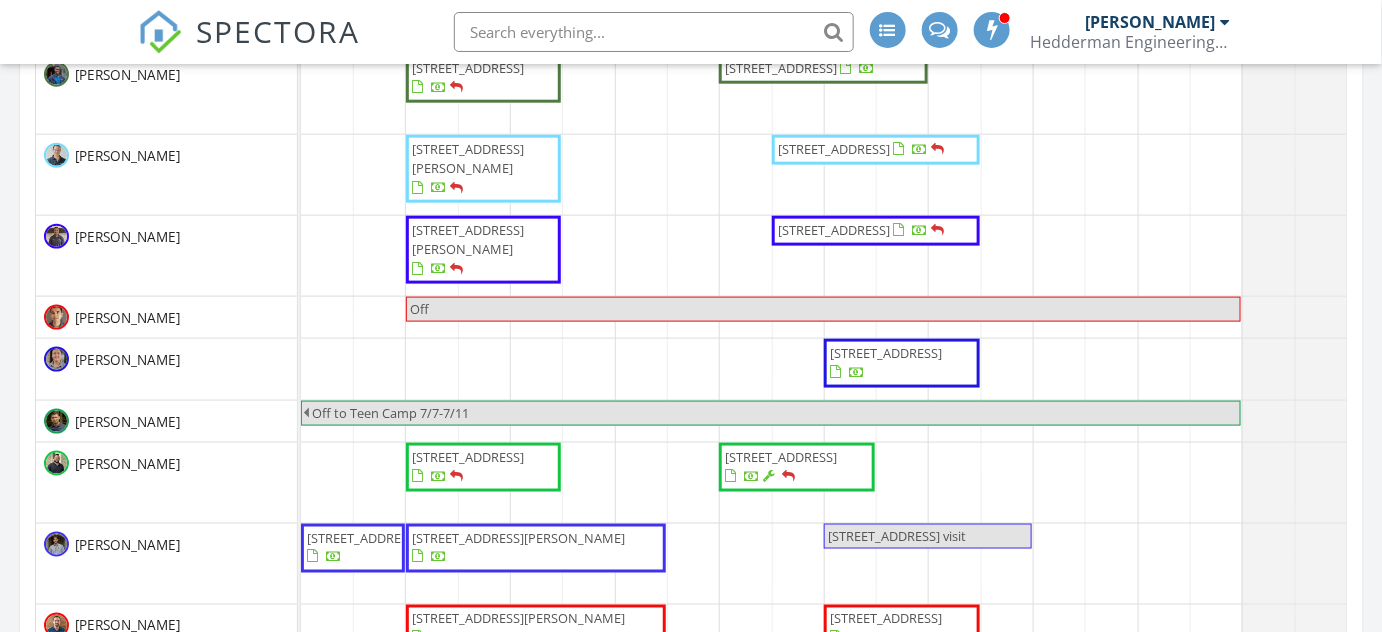 scroll, scrollTop: 727, scrollLeft: 0, axis: vertical 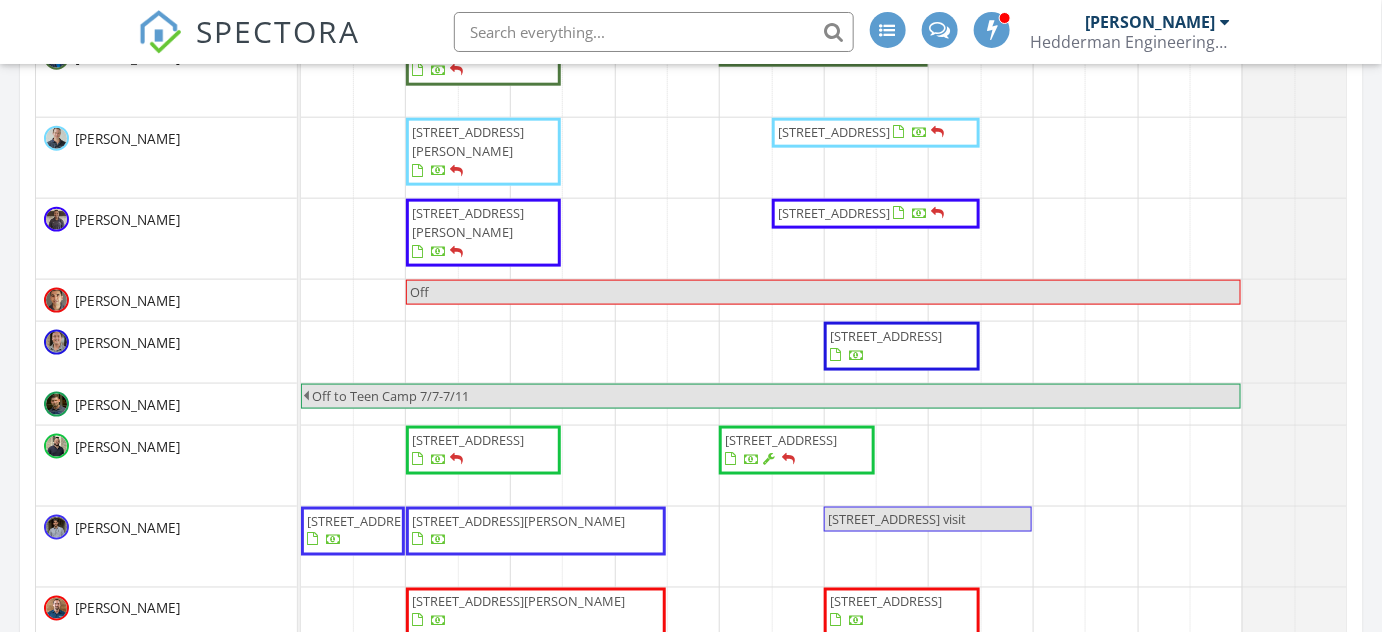 drag, startPoint x: 825, startPoint y: 329, endPoint x: 849, endPoint y: 327, distance: 24.083189 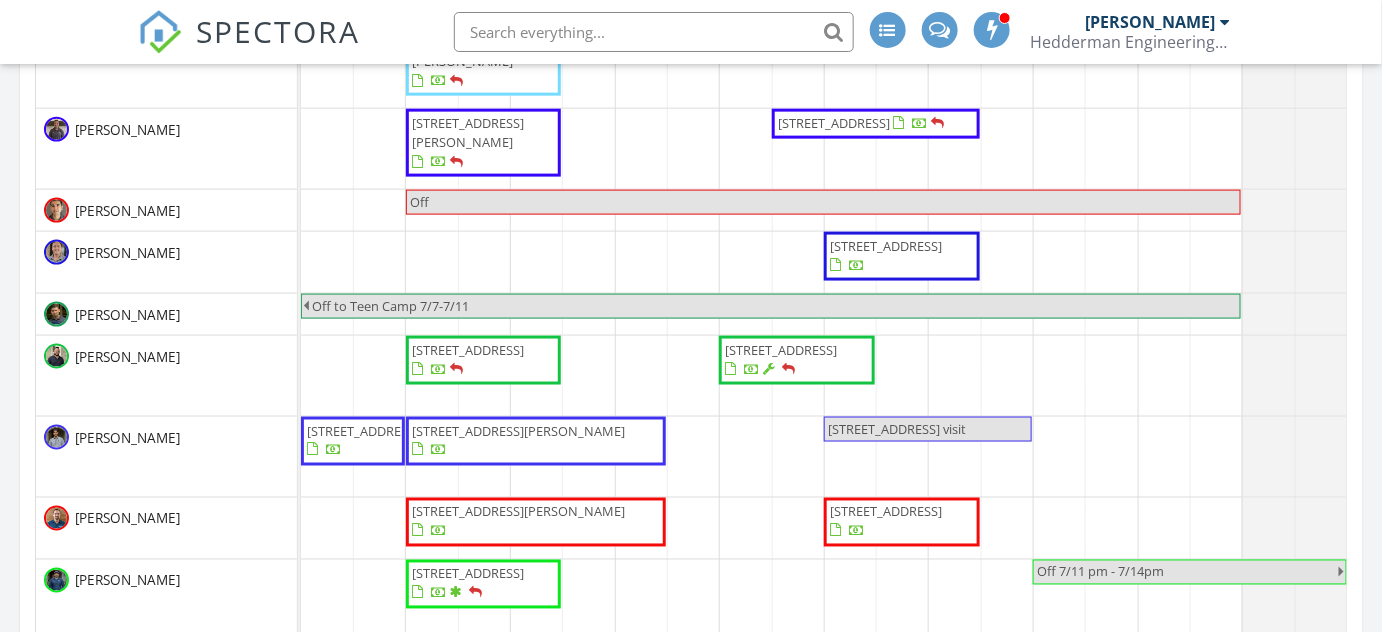 scroll, scrollTop: 818, scrollLeft: 0, axis: vertical 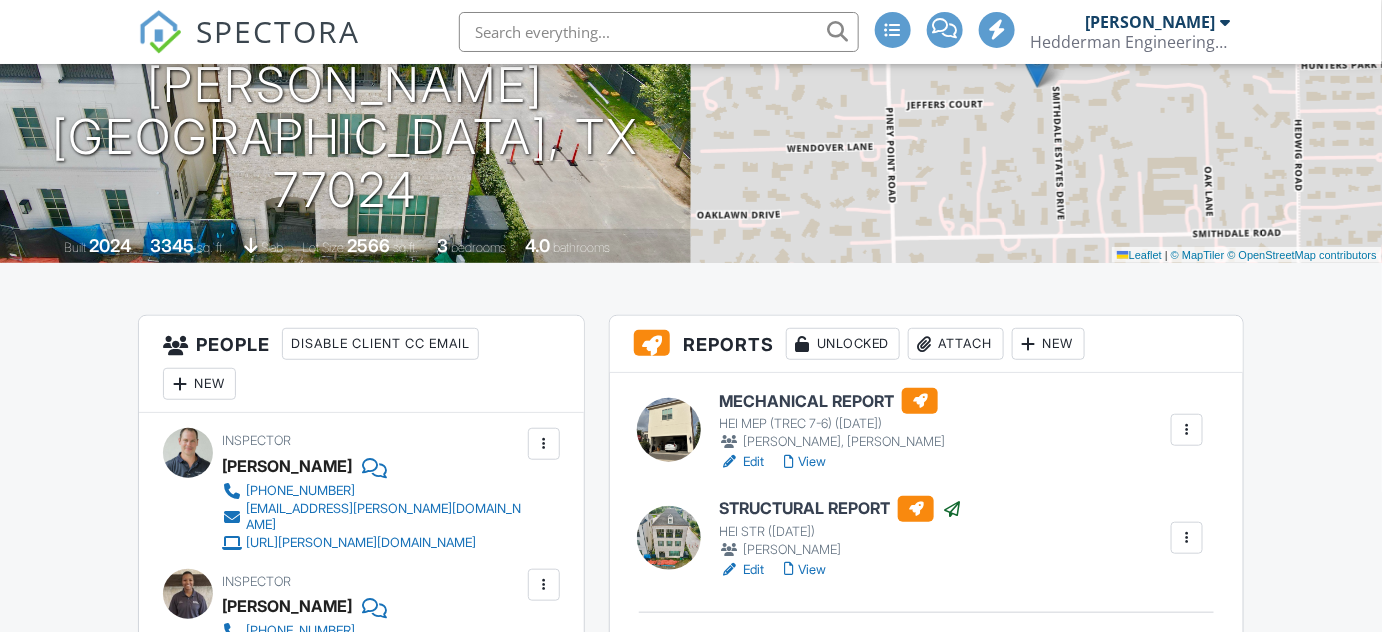 click on "View" at bounding box center (805, 570) 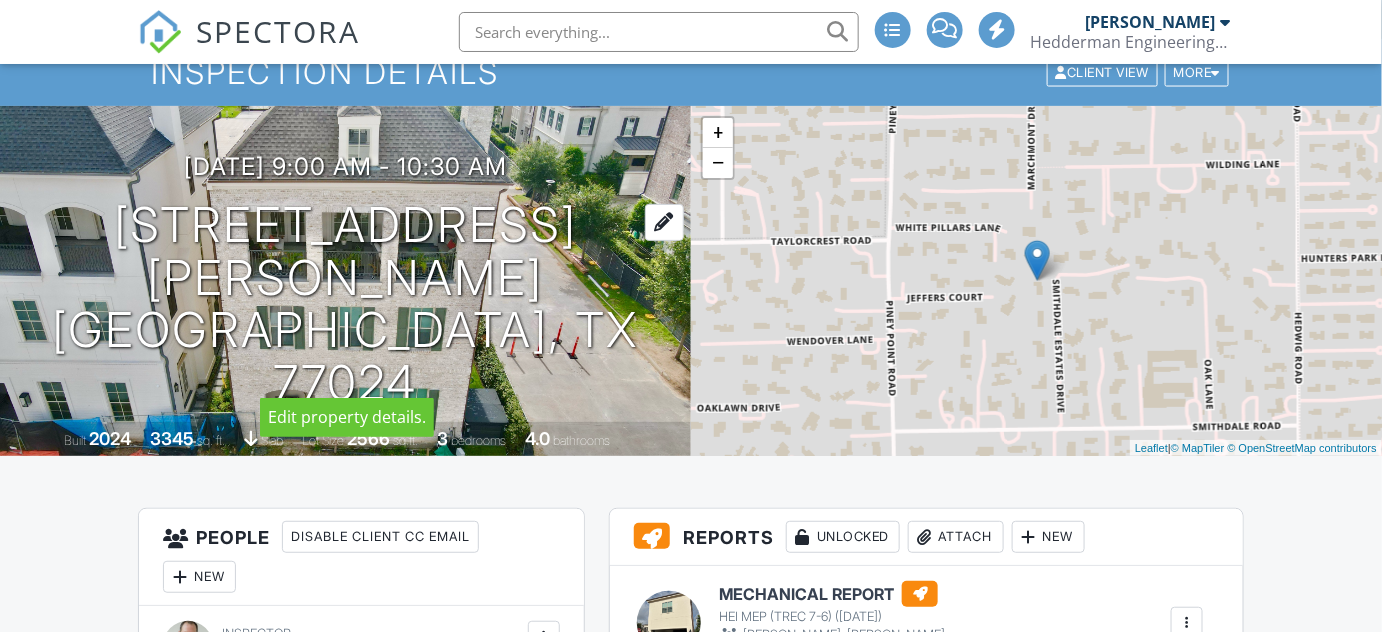 scroll, scrollTop: 242, scrollLeft: 0, axis: vertical 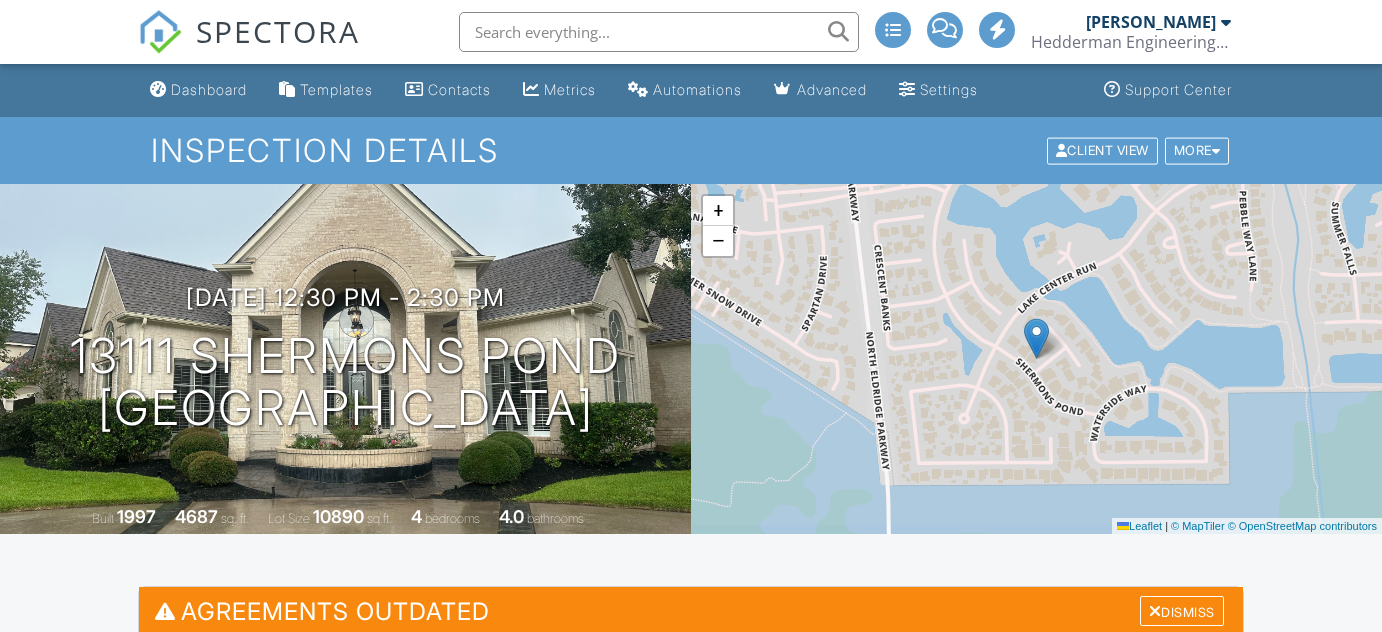 click on "Dismiss" at bounding box center (1182, 611) 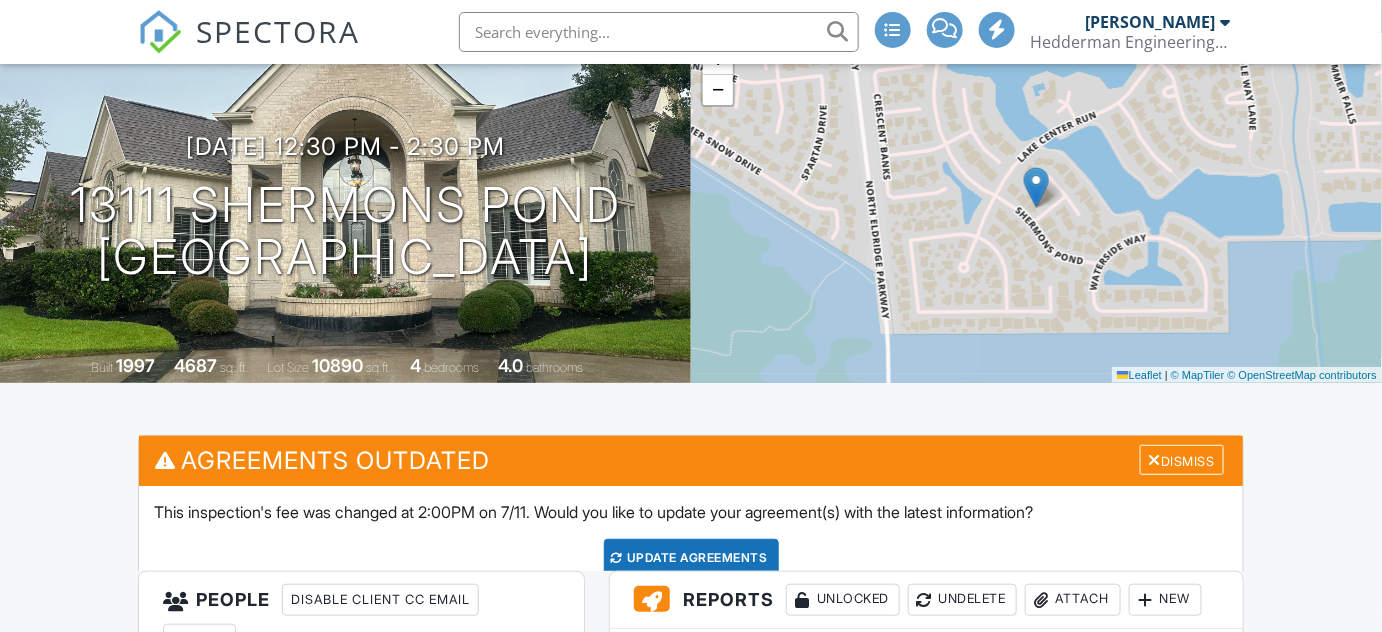 scroll, scrollTop: 151, scrollLeft: 0, axis: vertical 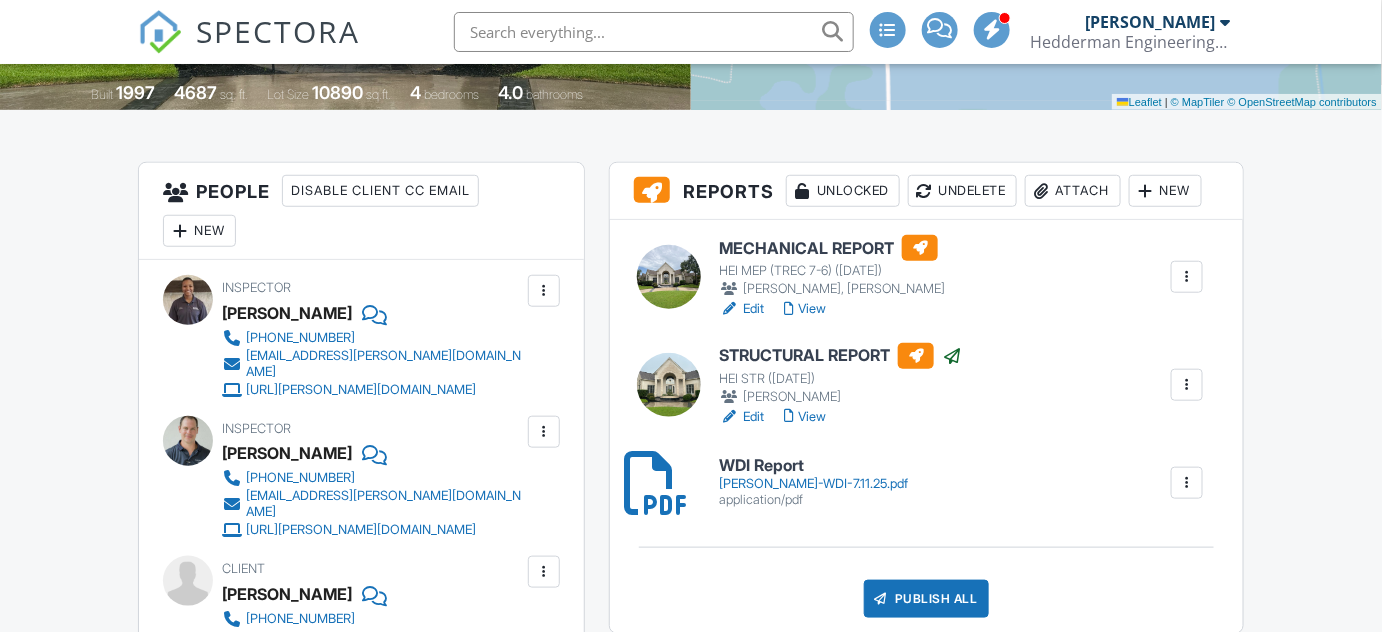 click on "Beale-WDI-7.11.25.pdf" at bounding box center [813, 484] 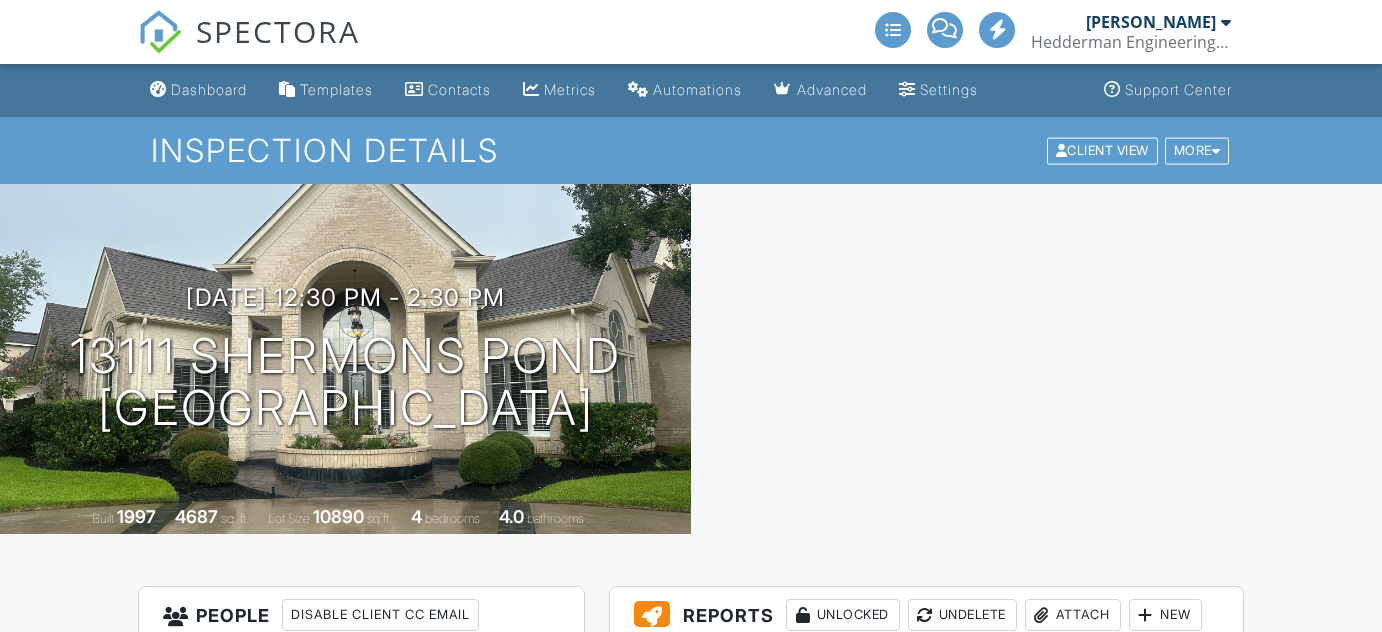 scroll, scrollTop: 0, scrollLeft: 0, axis: both 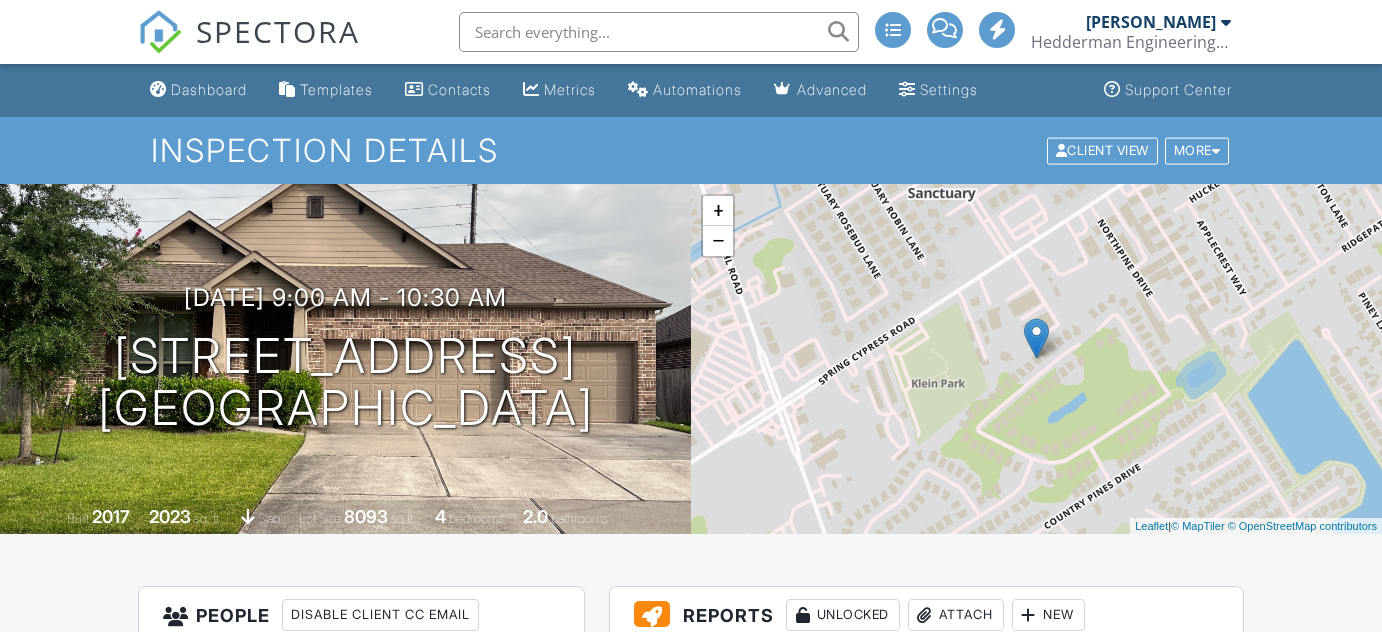 click on "View" at bounding box center (805, 733) 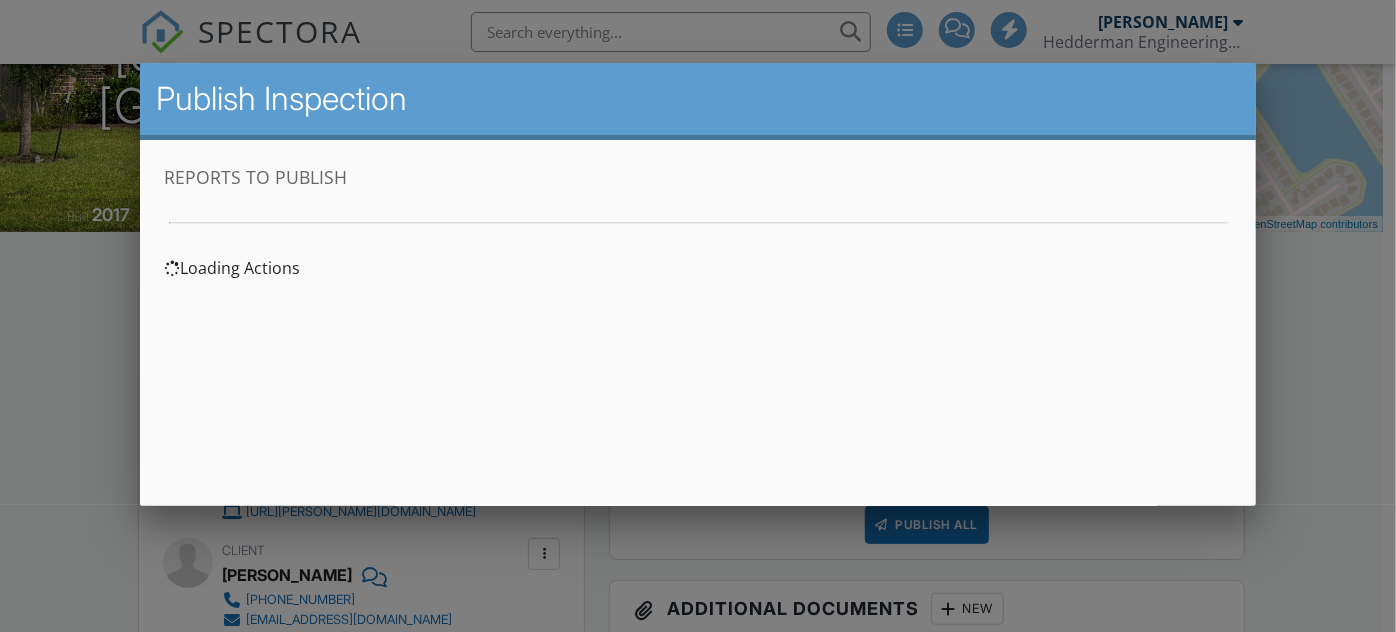 scroll, scrollTop: 0, scrollLeft: 0, axis: both 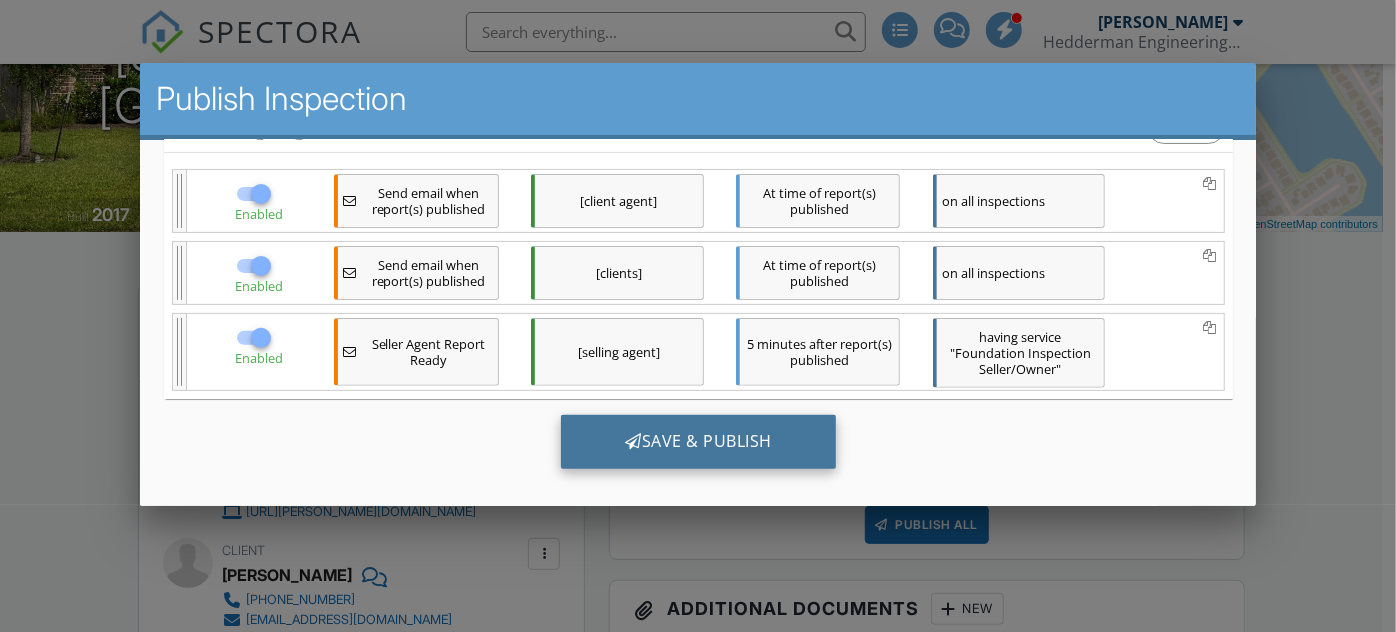 click on "Save & Publish" at bounding box center [697, 442] 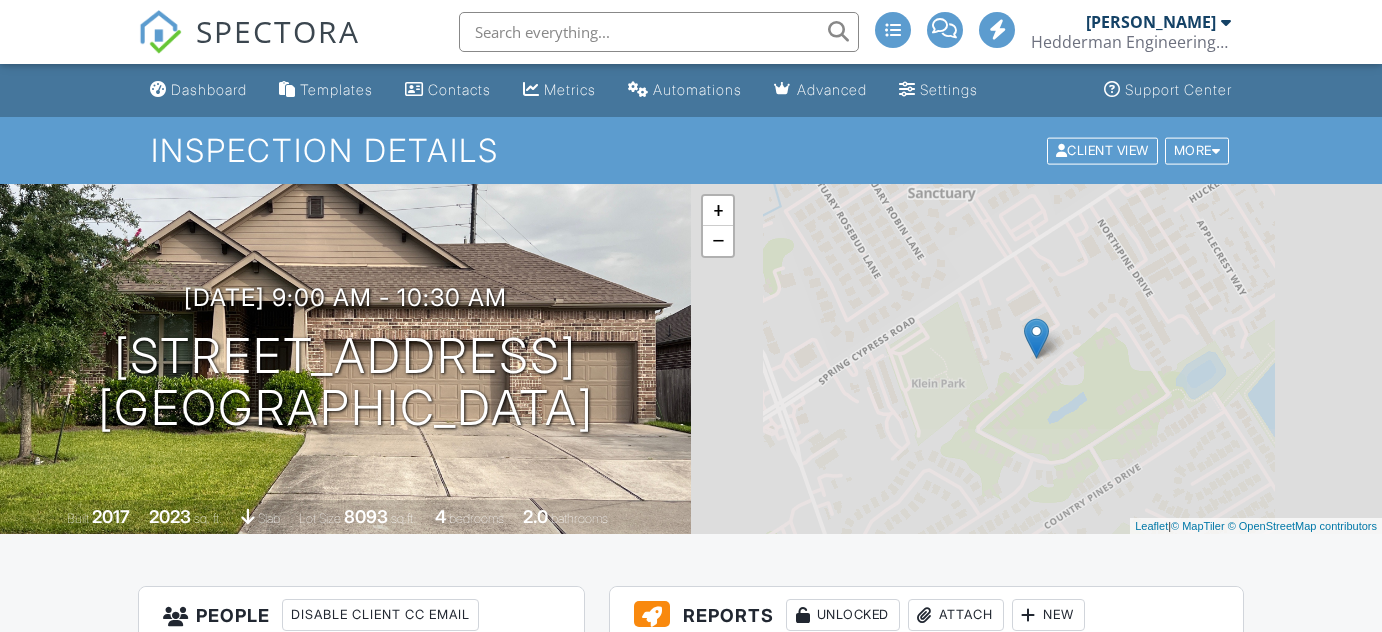scroll, scrollTop: 0, scrollLeft: 0, axis: both 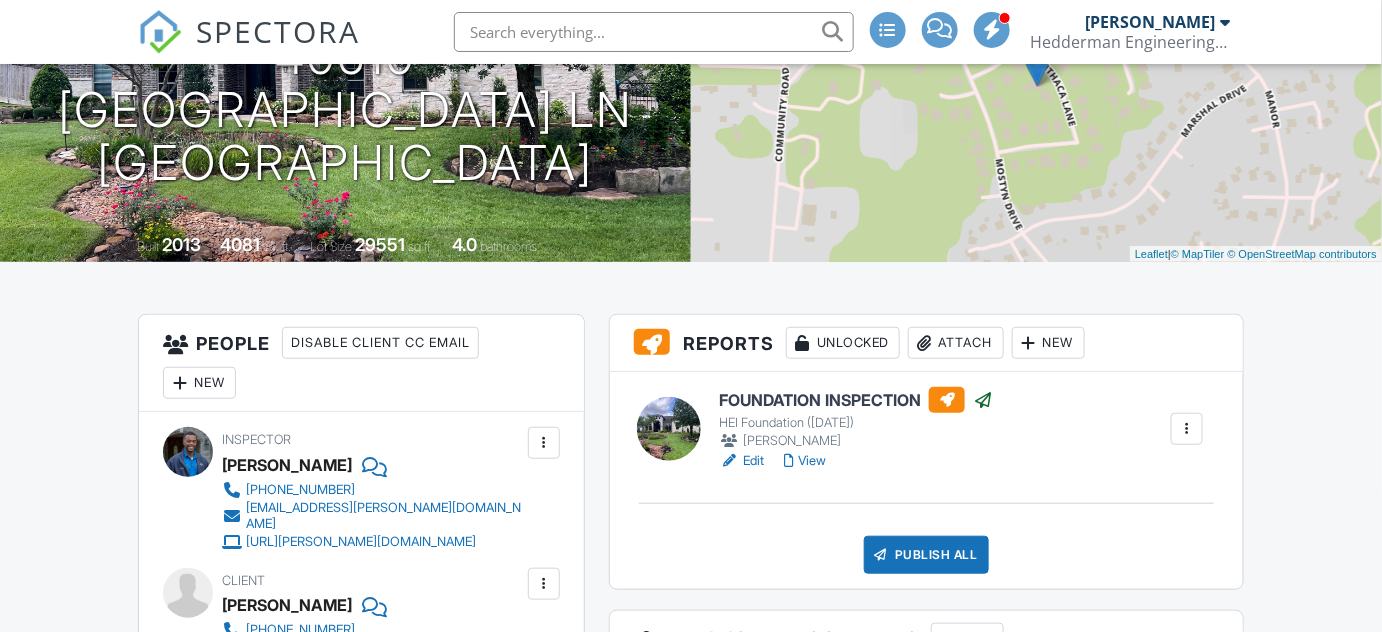 click on "Edit" at bounding box center [741, 461] 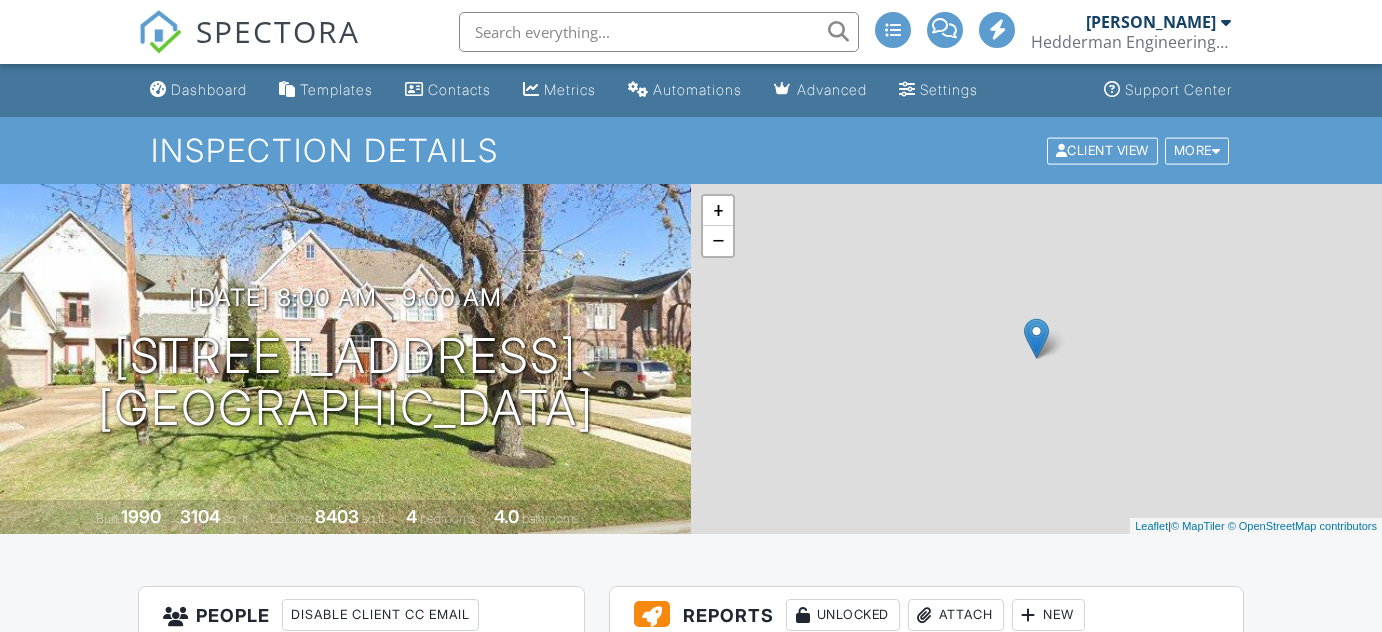 scroll, scrollTop: 363, scrollLeft: 0, axis: vertical 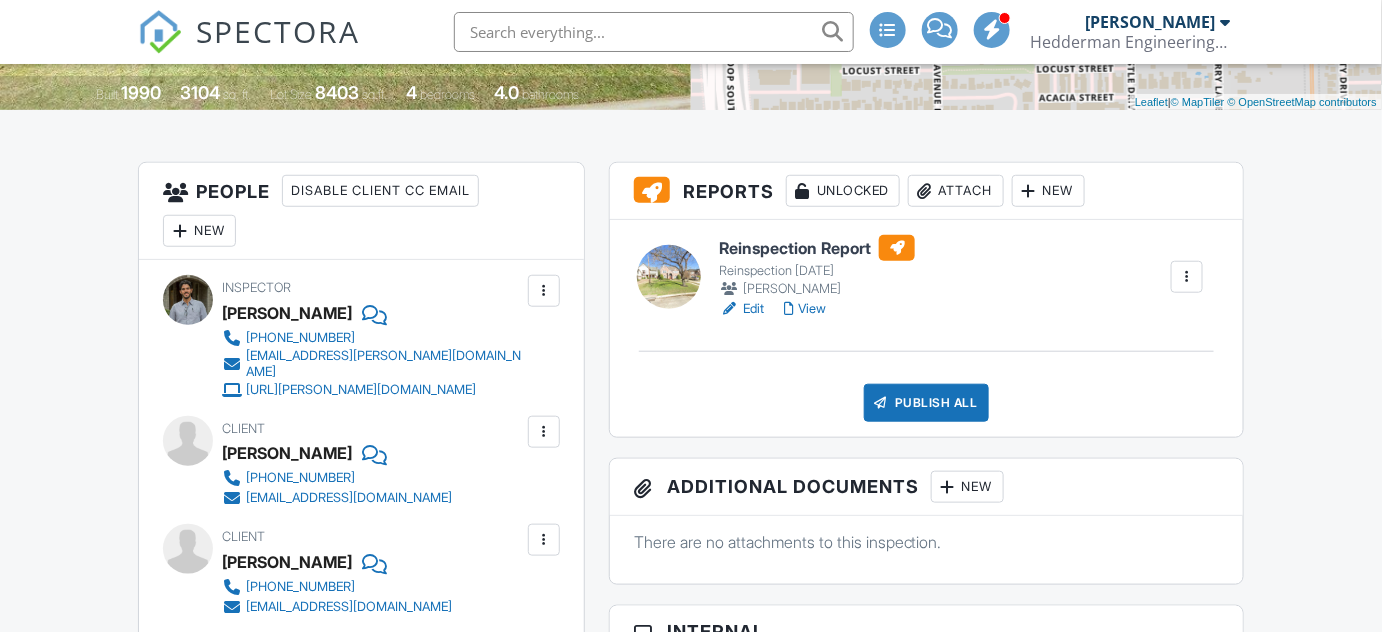 click on "View" at bounding box center (805, 309) 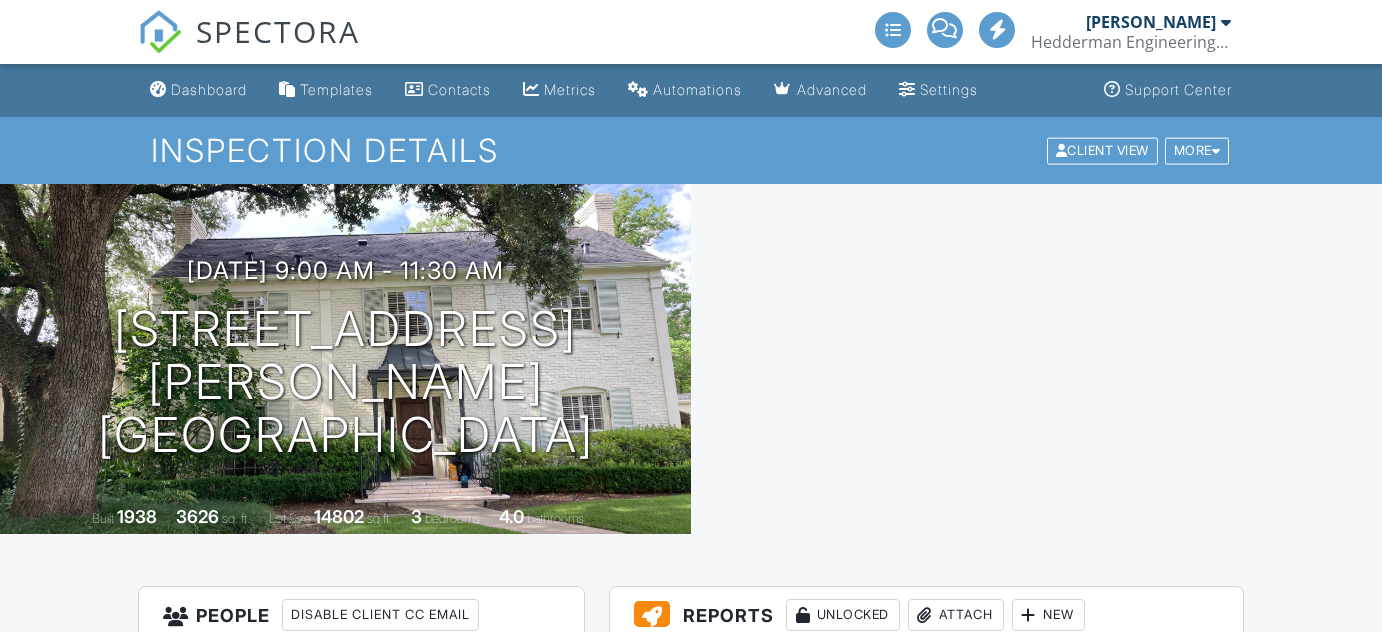 scroll, scrollTop: 0, scrollLeft: 0, axis: both 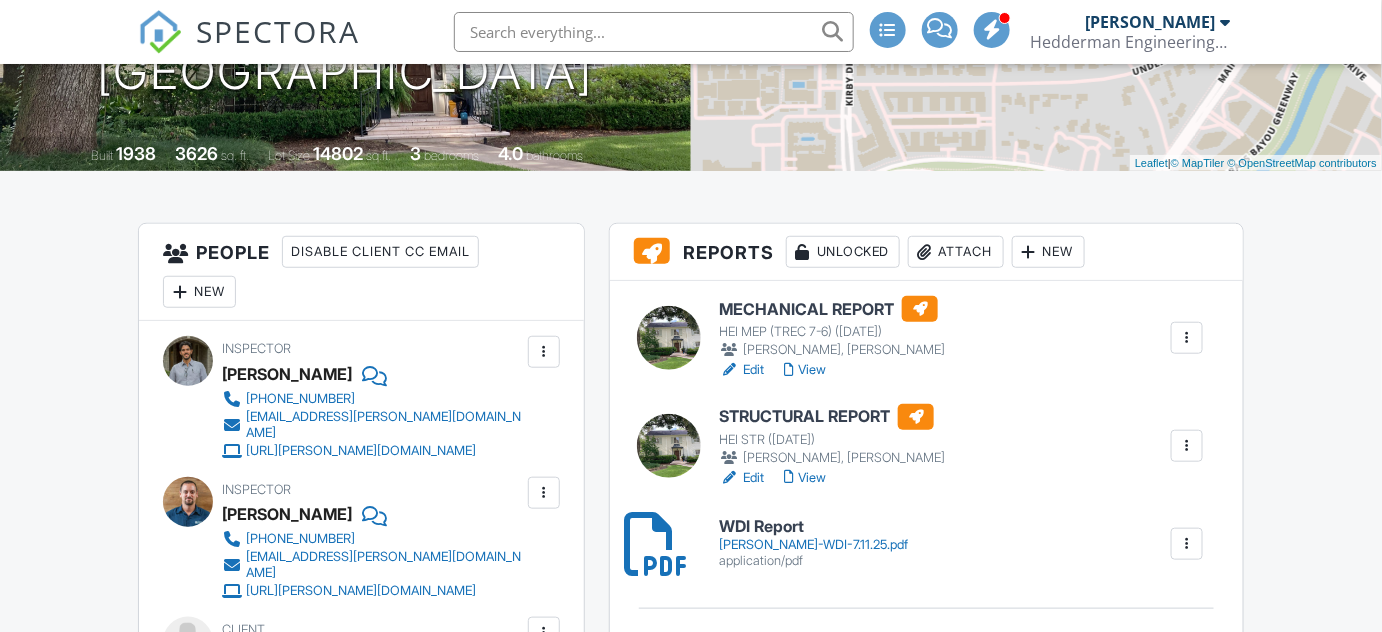 click on "[PERSON_NAME]-WDI-7.11.25.pdf" at bounding box center [813, 545] 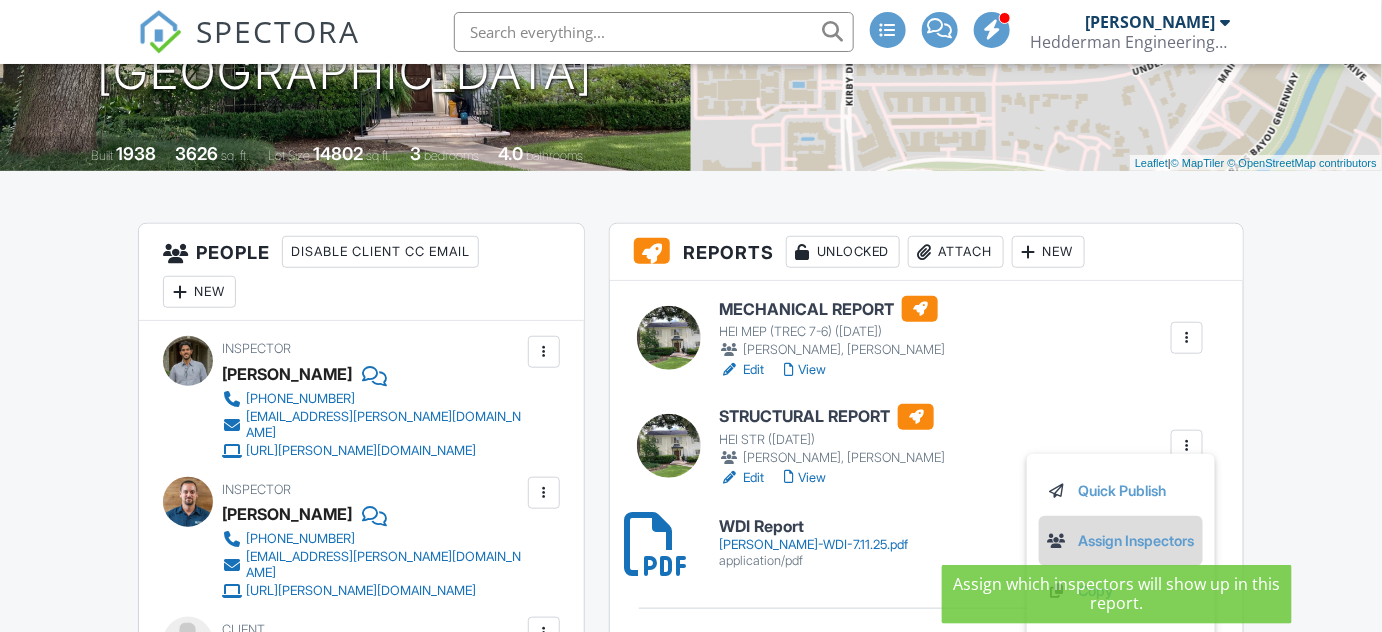 click on "Assign Inspectors" at bounding box center (1121, 541) 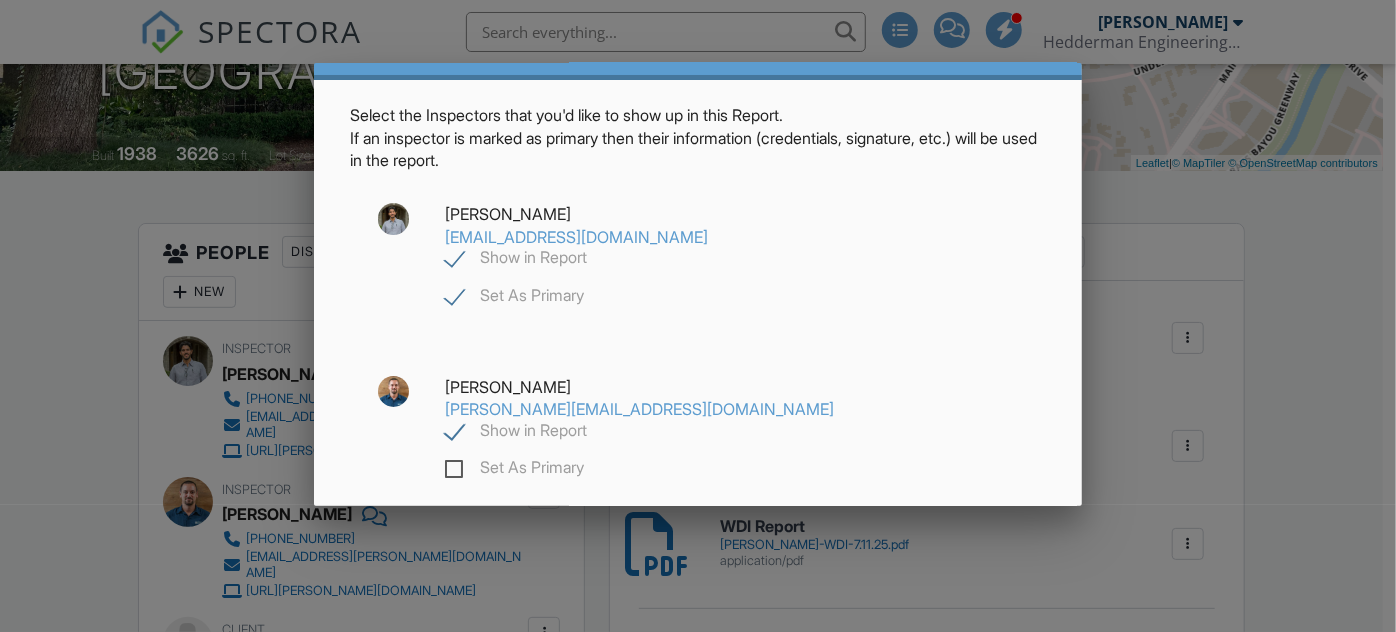 click on "Show in Report" 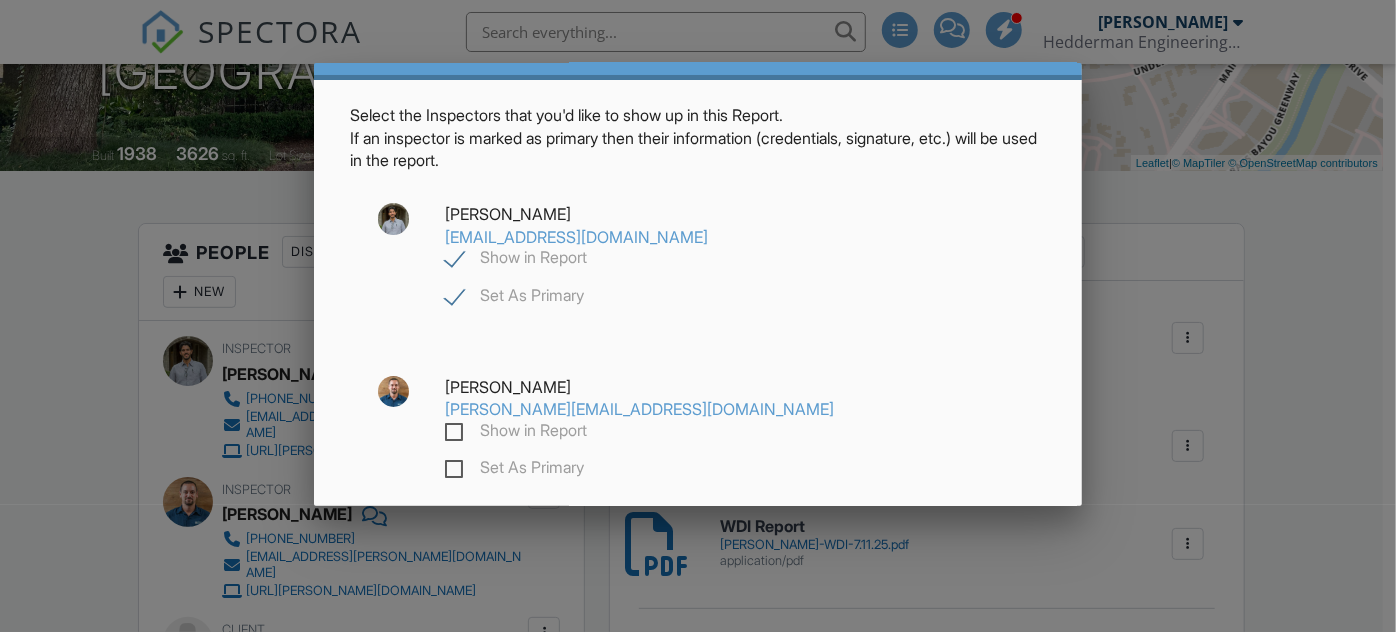 checkbox on "false" 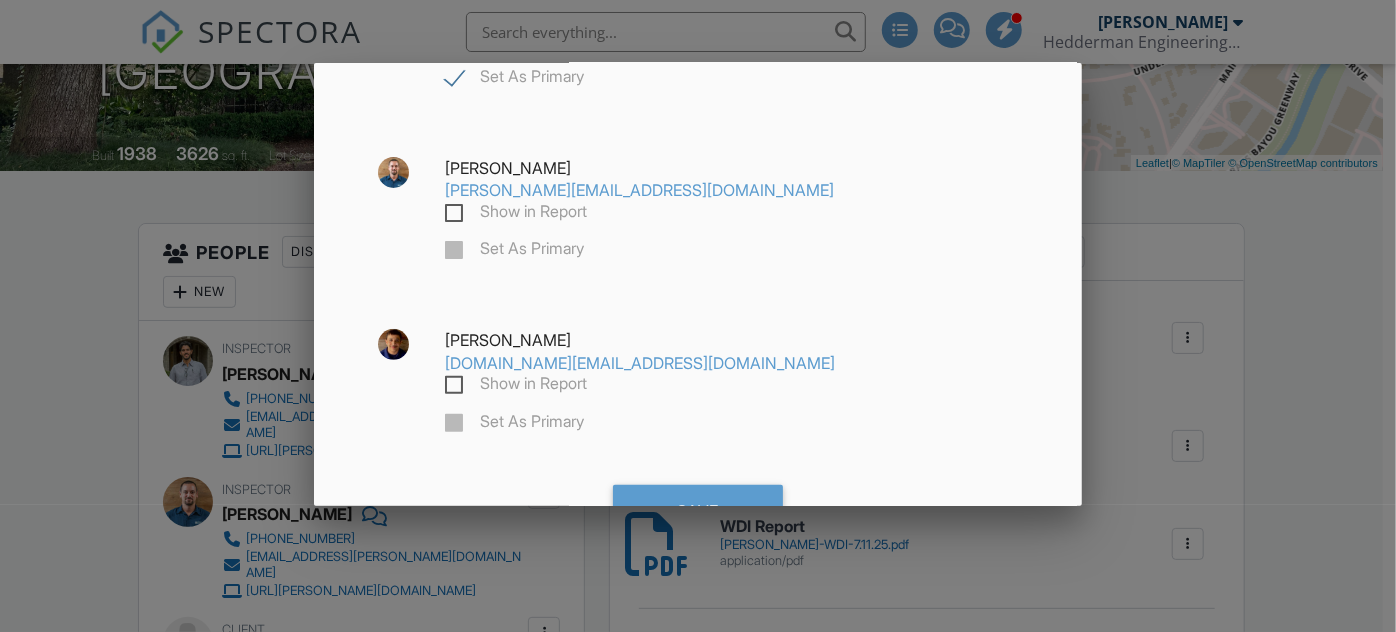 scroll, scrollTop: 281, scrollLeft: 0, axis: vertical 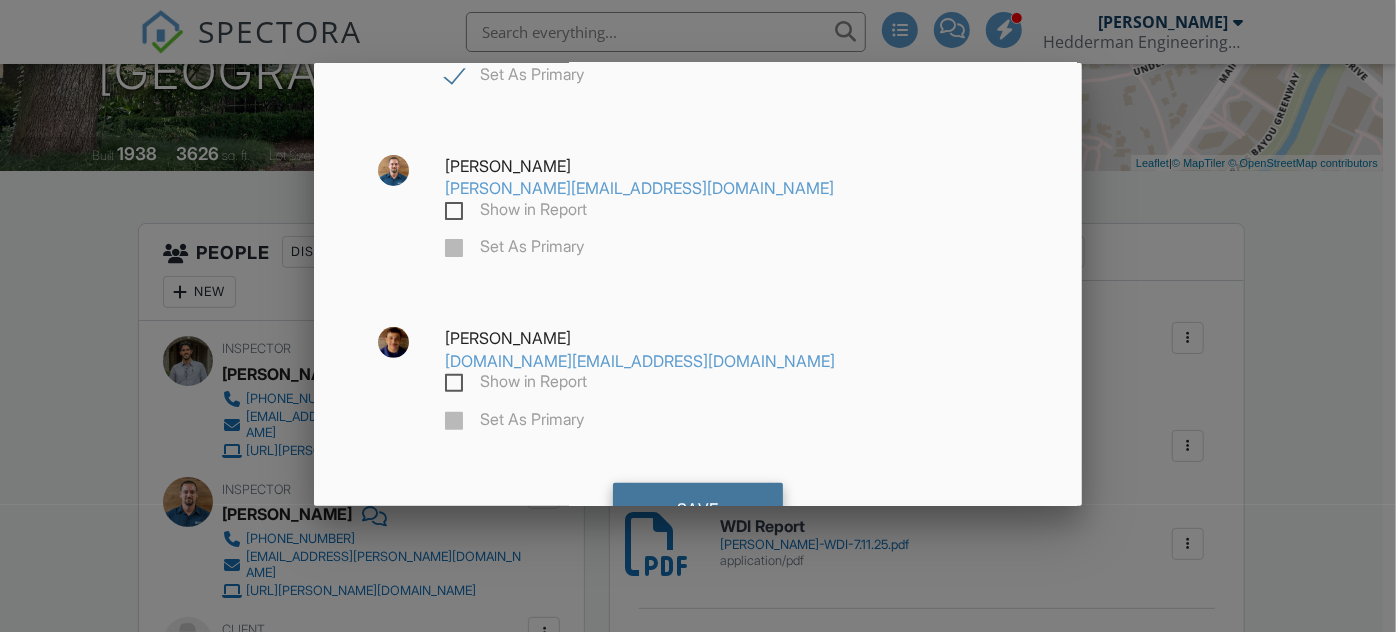 click on "Save" 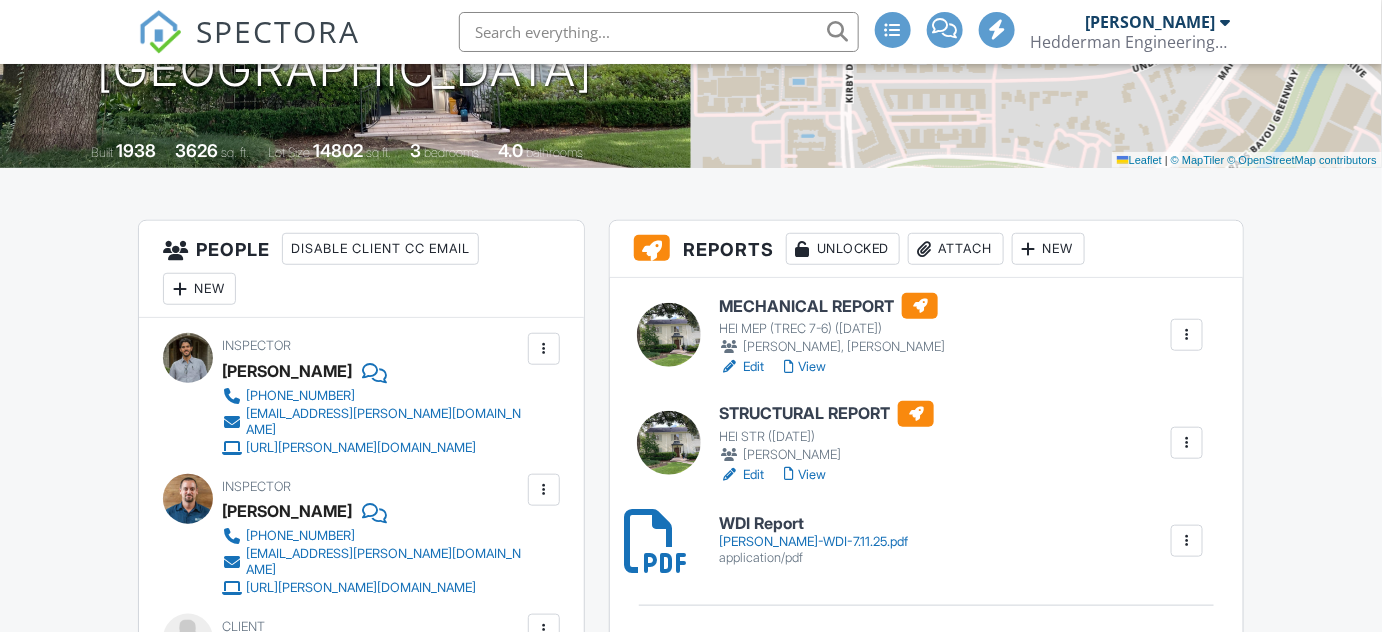 scroll, scrollTop: 366, scrollLeft: 0, axis: vertical 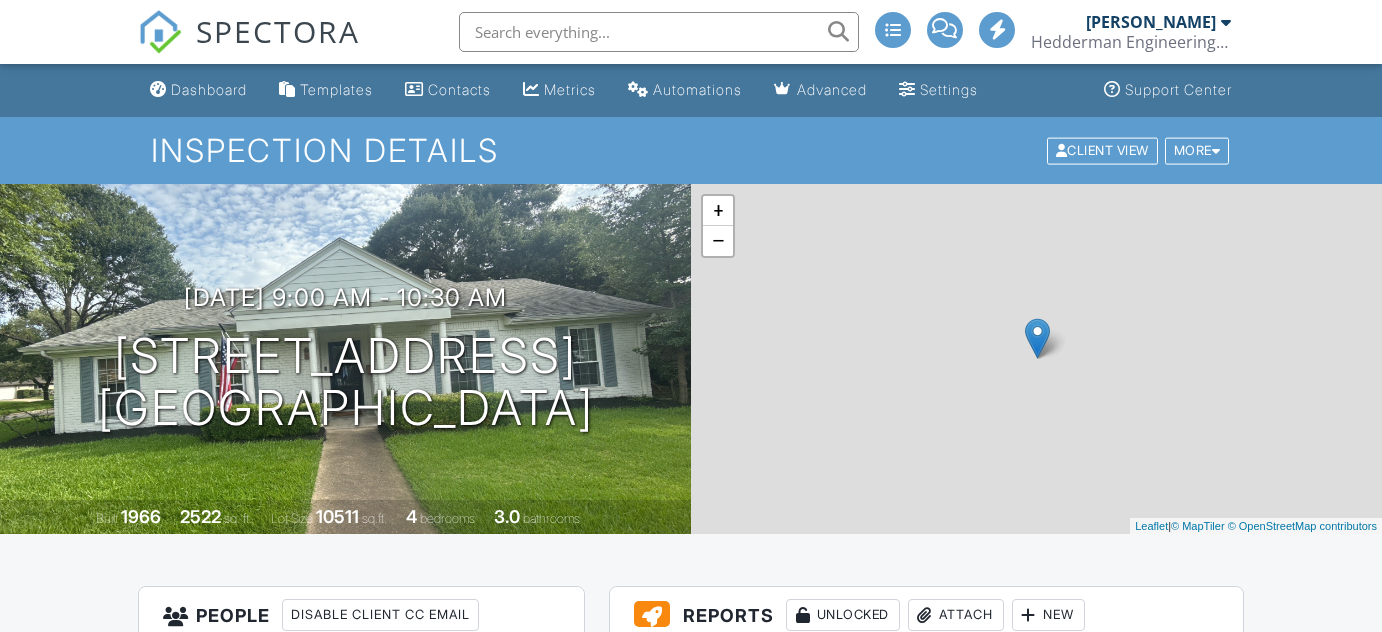 click on "WDI Report" at bounding box center (813, 998) 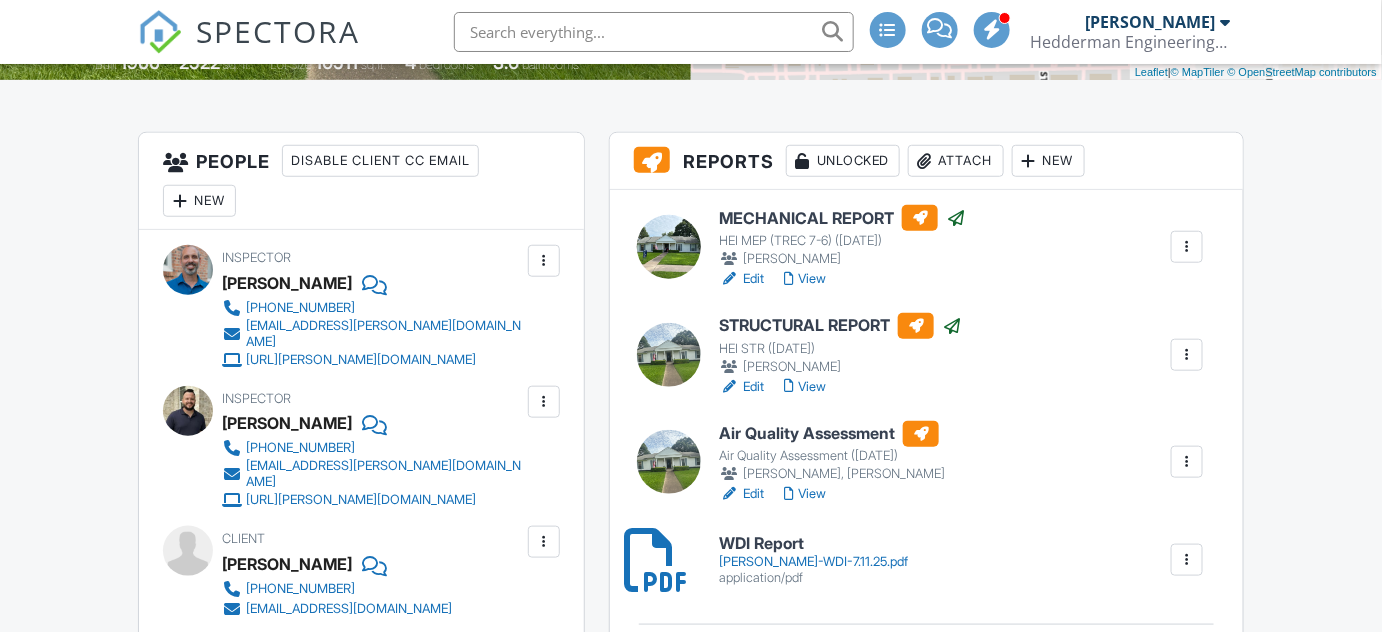 scroll, scrollTop: 454, scrollLeft: 0, axis: vertical 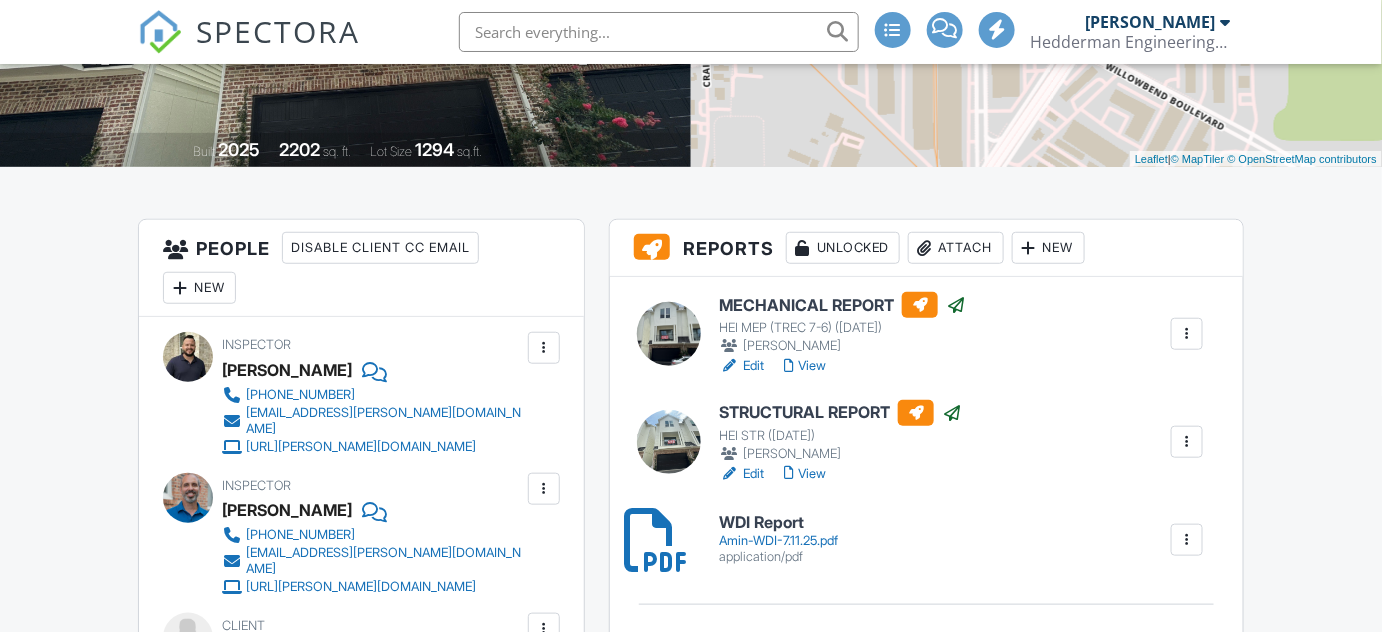 click on "WDI Report" at bounding box center [778, 523] 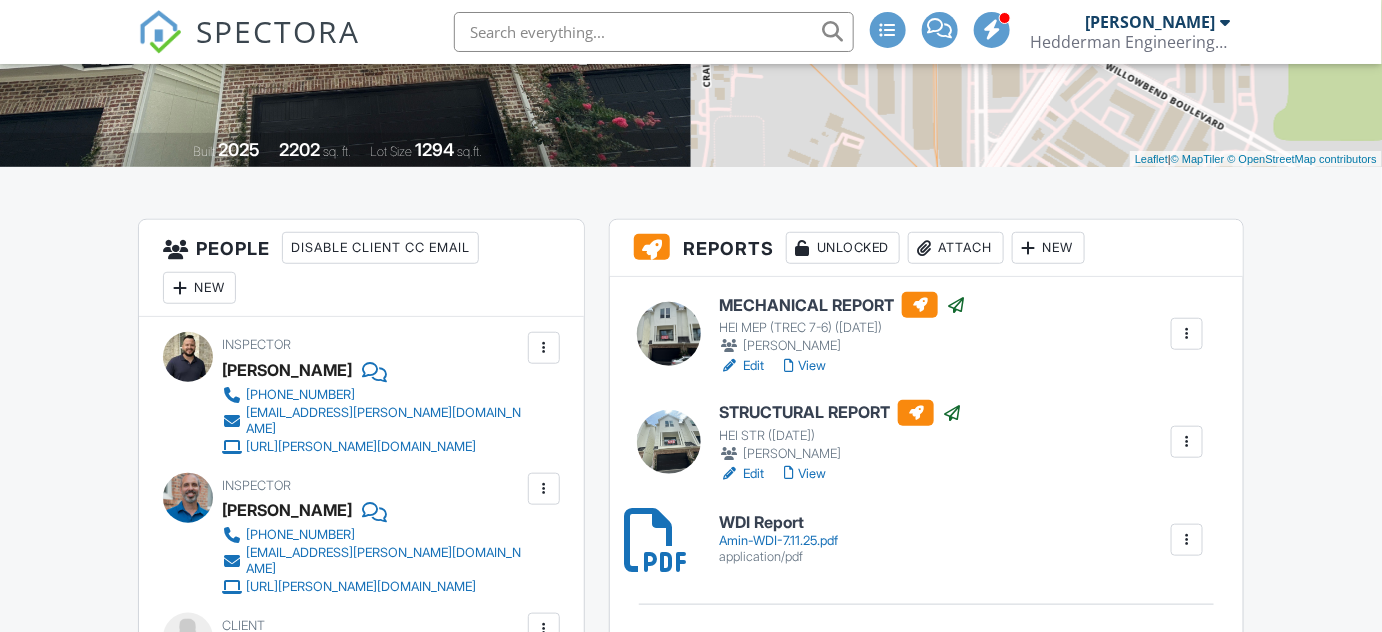 scroll, scrollTop: 393, scrollLeft: 0, axis: vertical 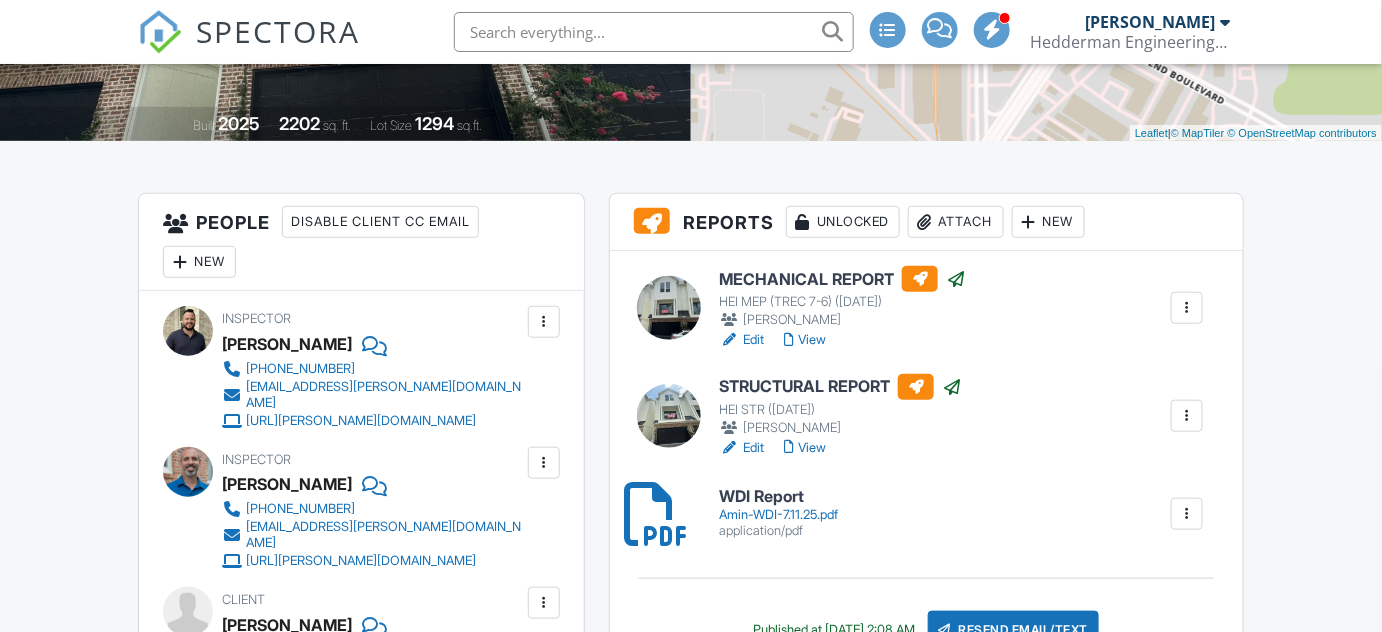 click on "View" at bounding box center (805, 448) 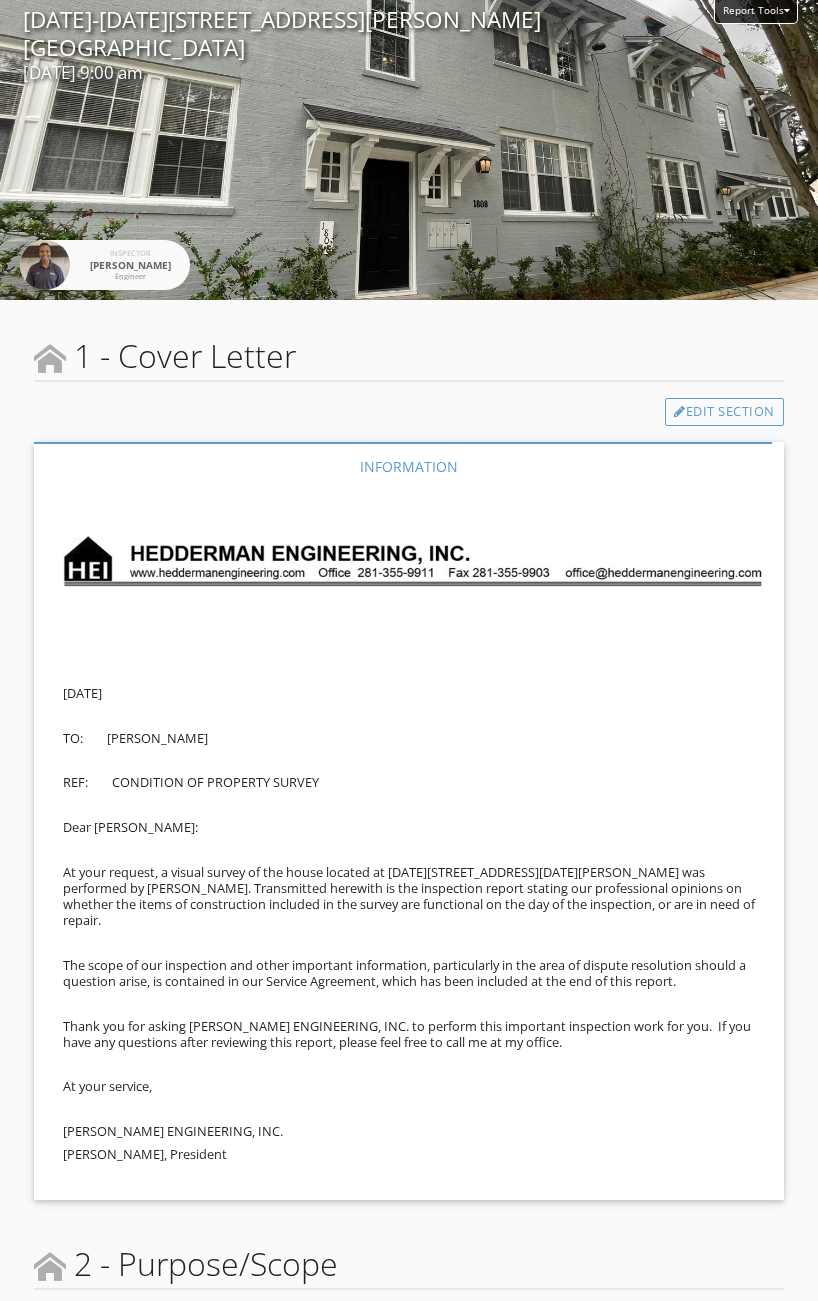 scroll, scrollTop: 0, scrollLeft: 0, axis: both 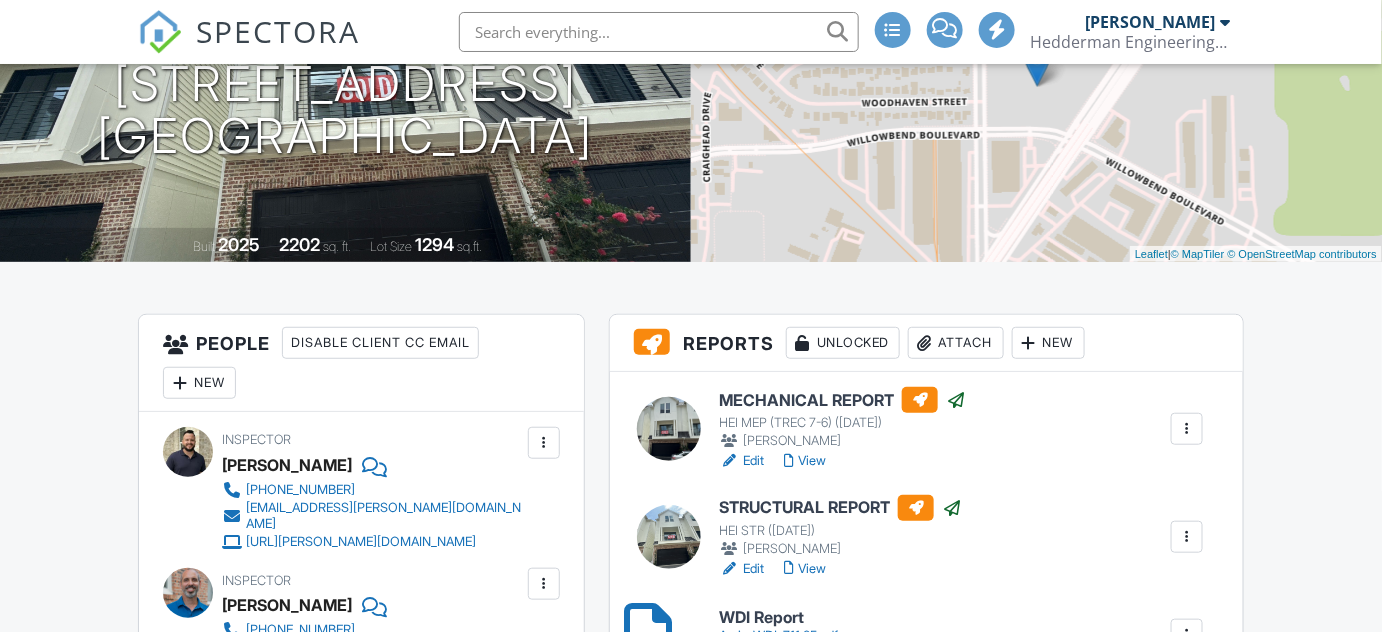 click on "View" at bounding box center (805, 461) 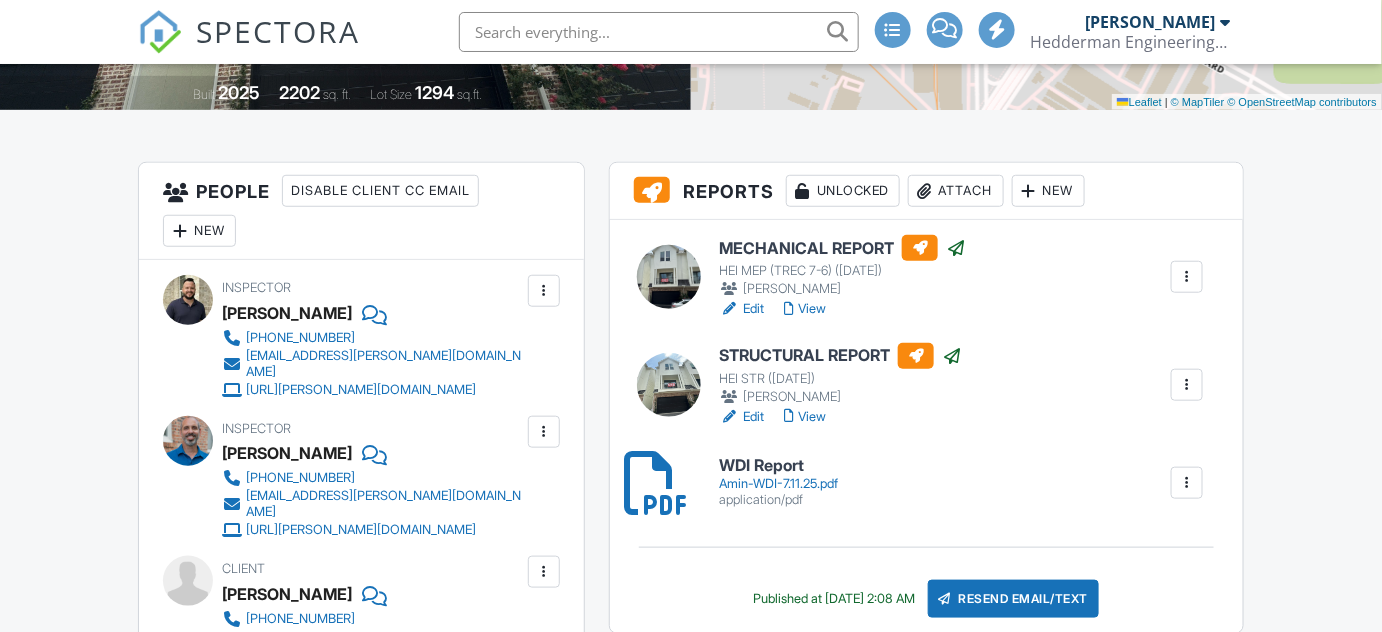 scroll, scrollTop: 484, scrollLeft: 0, axis: vertical 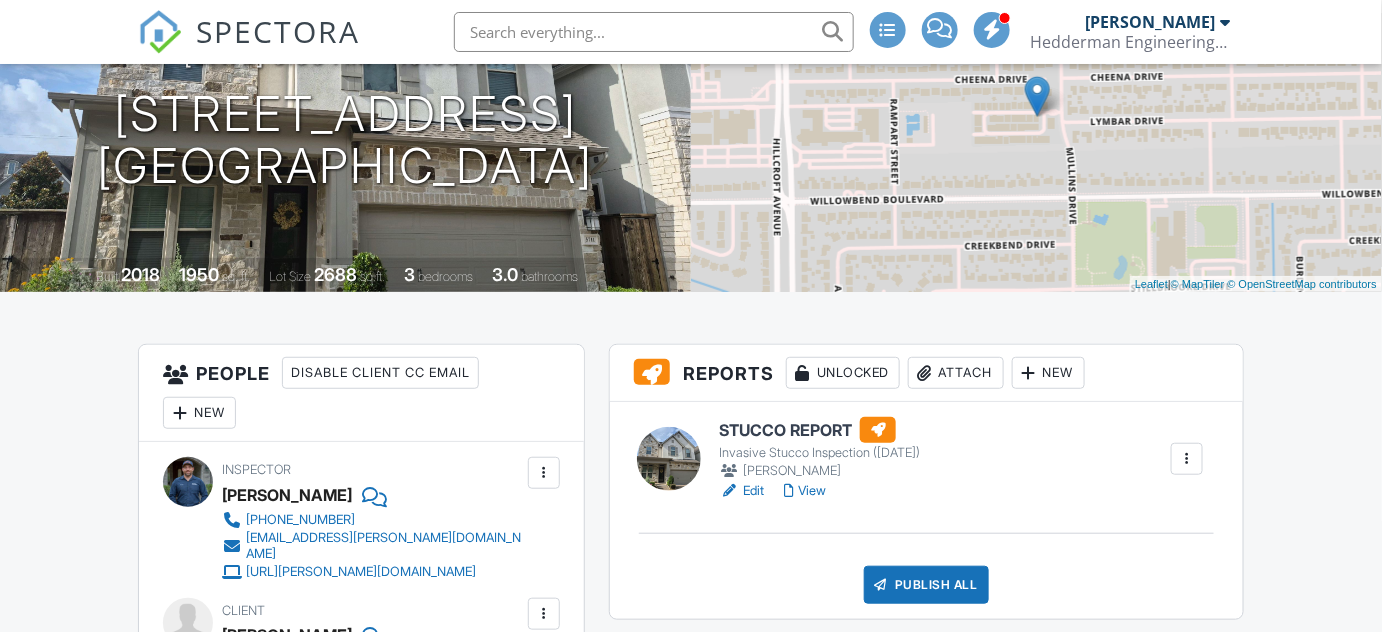 click on "View" at bounding box center (805, 491) 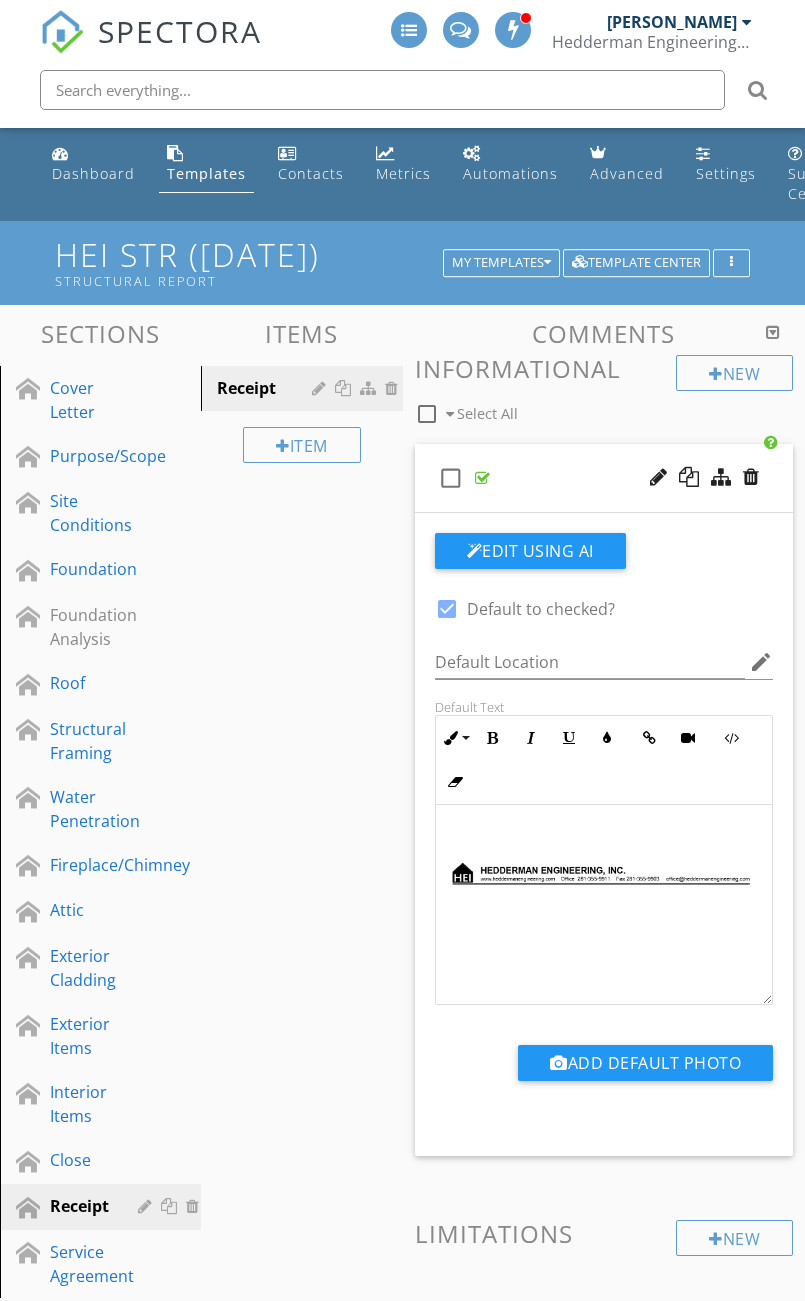 scroll, scrollTop: 151, scrollLeft: 0, axis: vertical 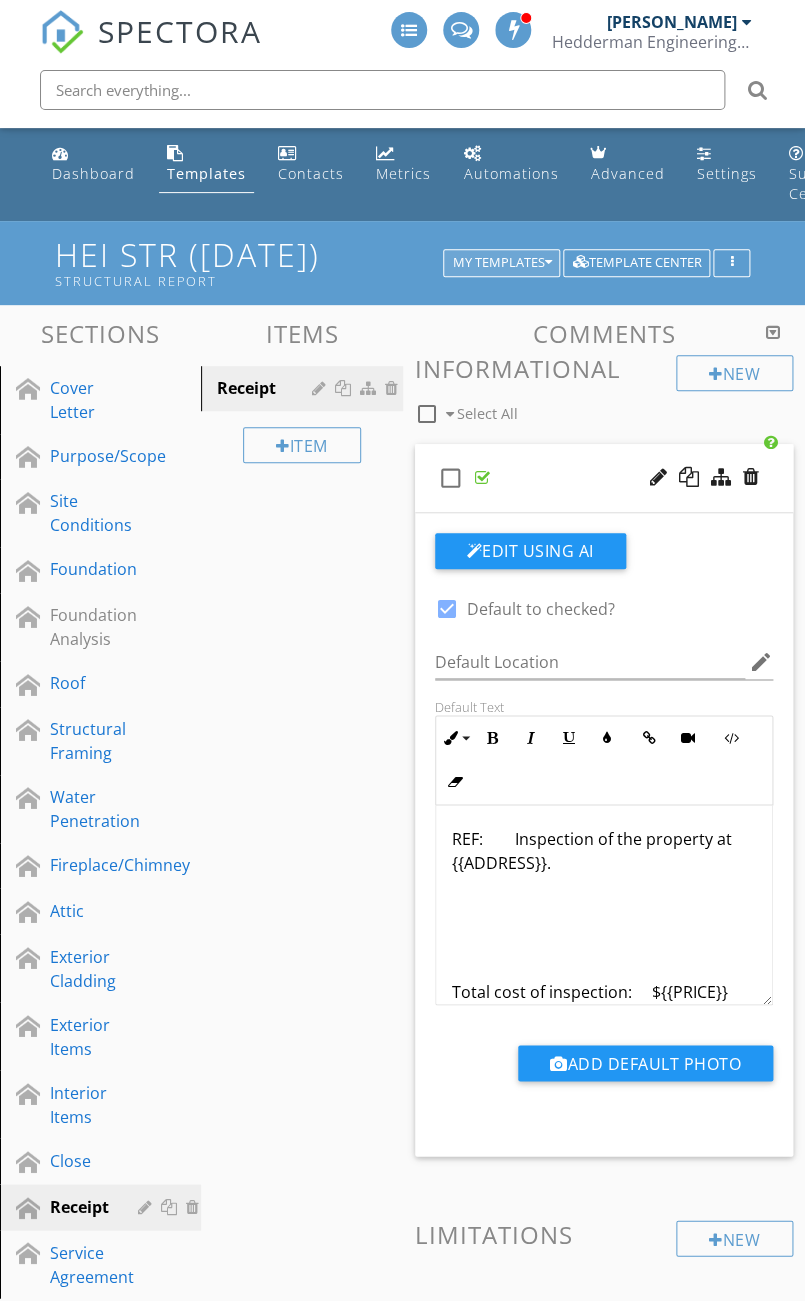 click on "My Templates" at bounding box center (501, 263) 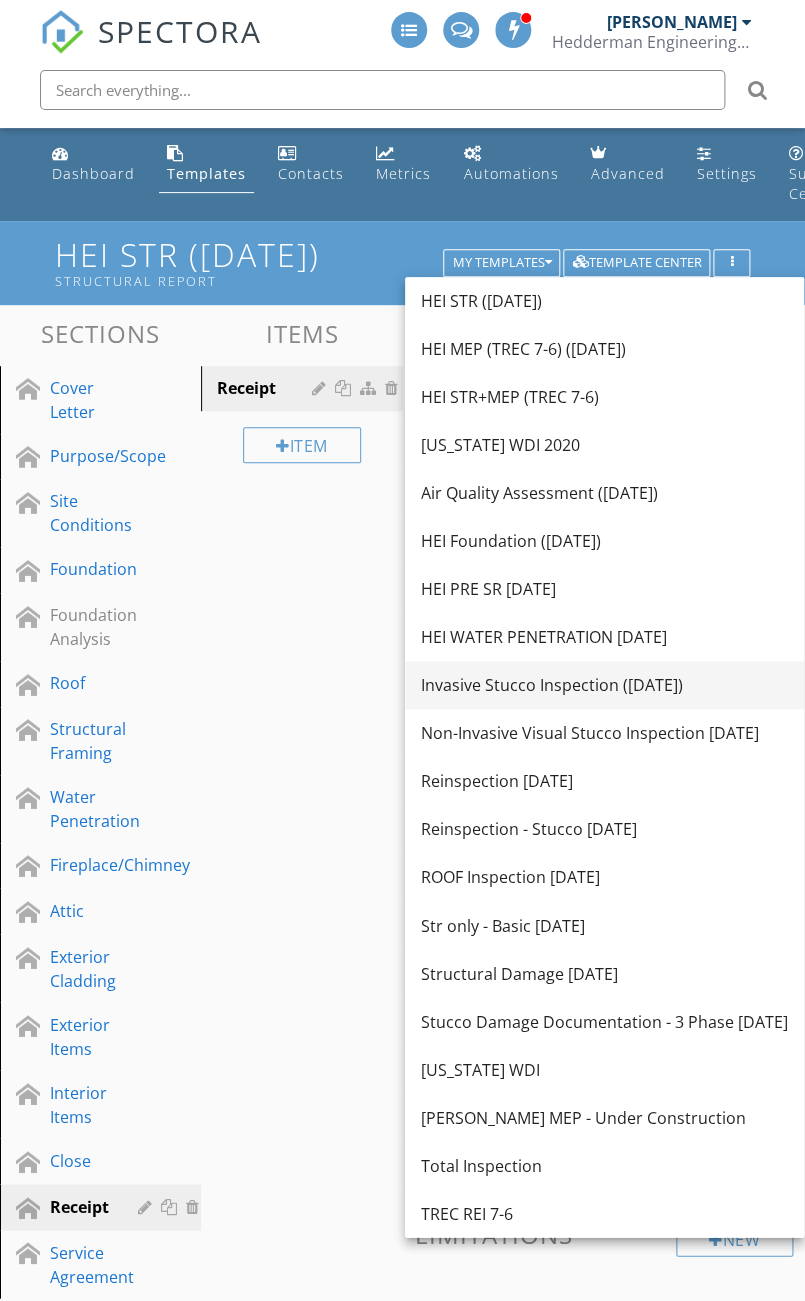 click on "Invasive Stucco Inspection  ([DATE])" at bounding box center [604, 685] 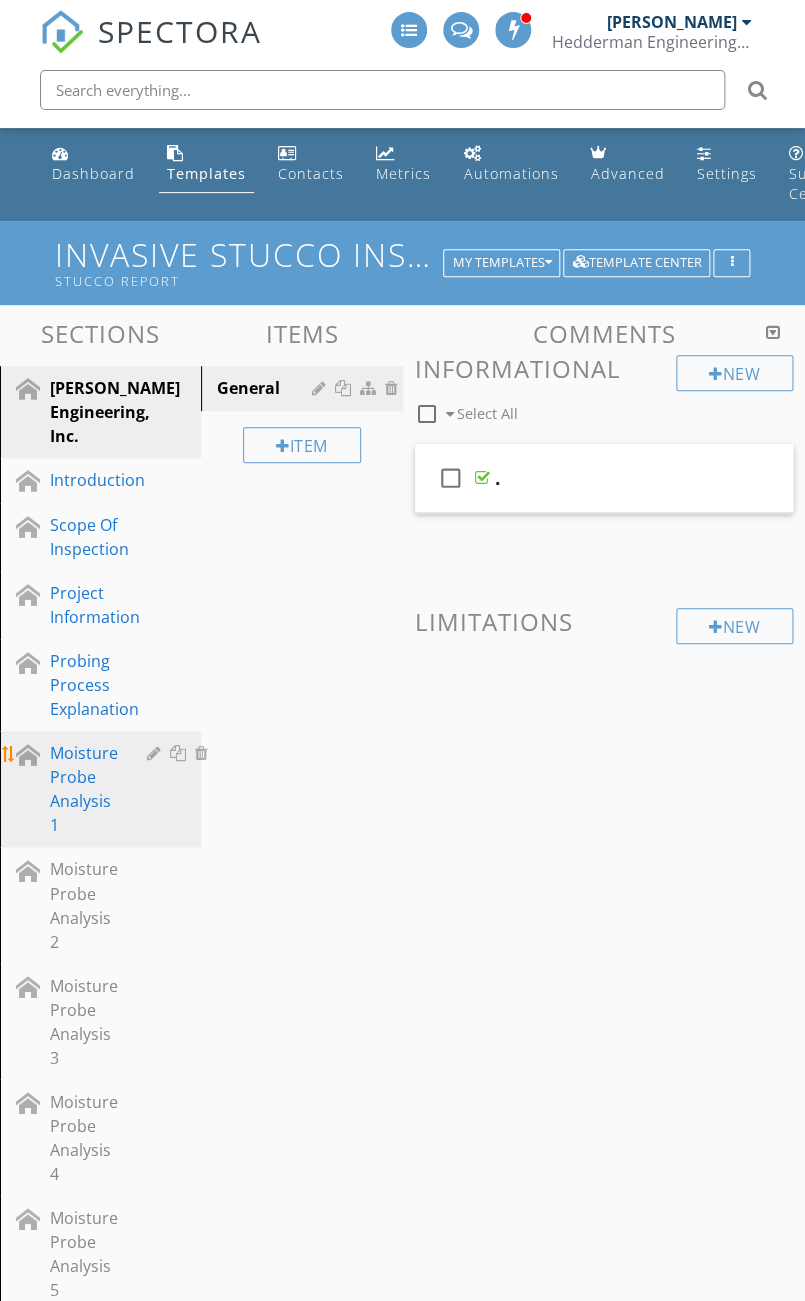 click on "Moisture Probe Analysis 1" at bounding box center [84, 789] 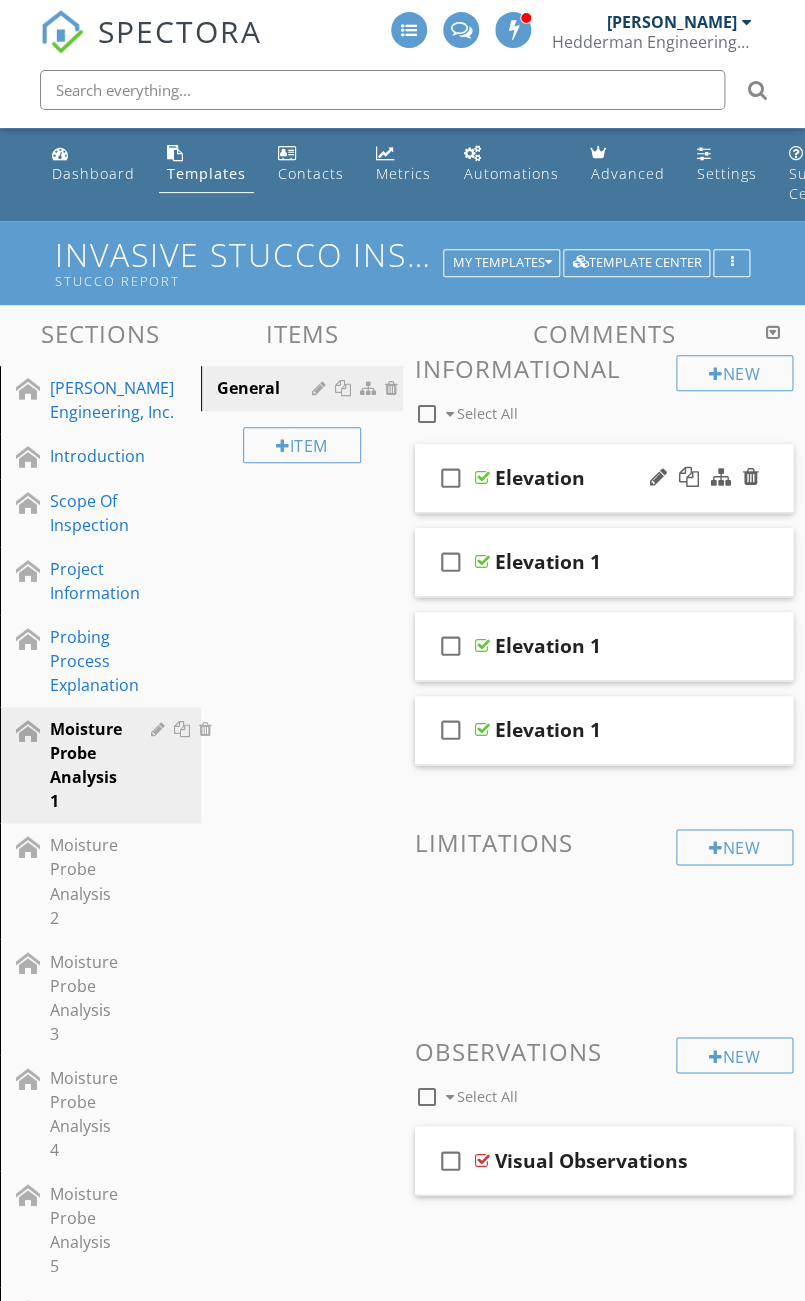 click on "Elevation" at bounding box center [622, 478] 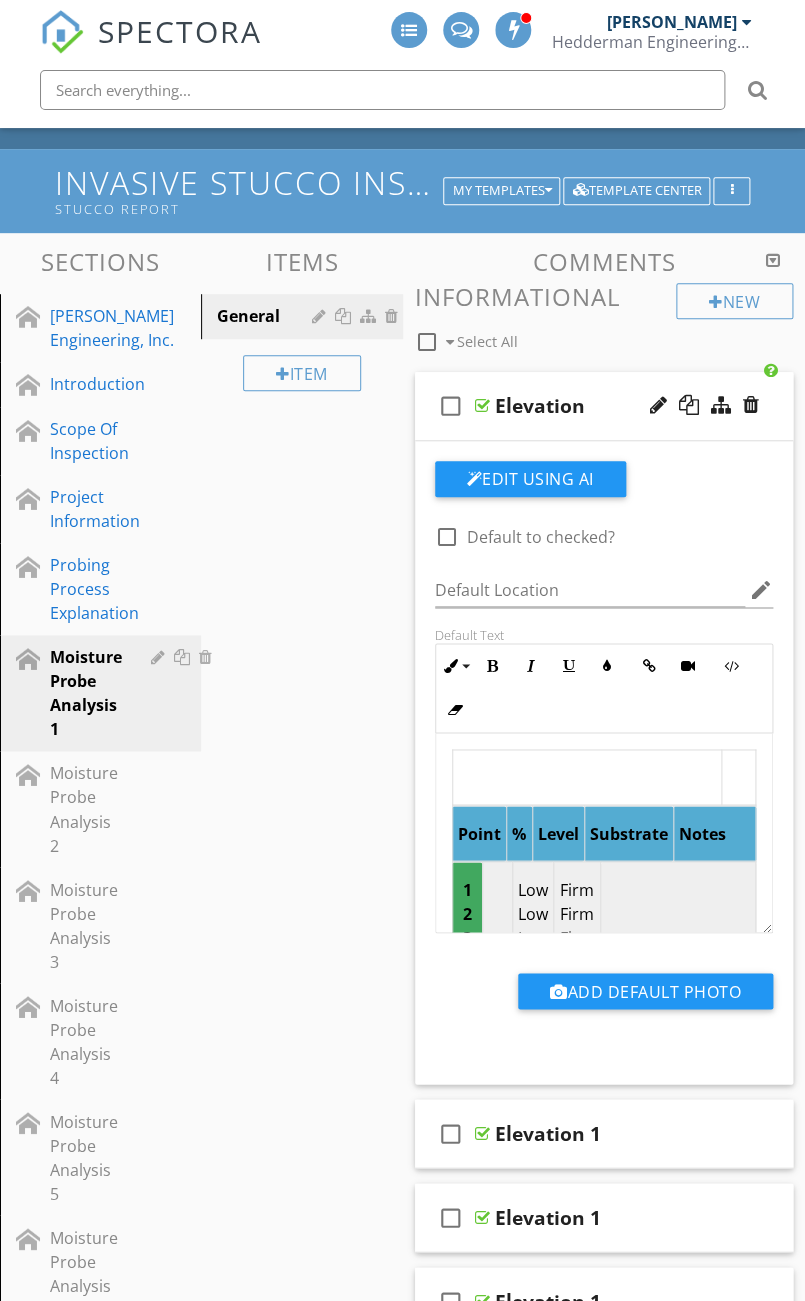 scroll, scrollTop: 90, scrollLeft: 0, axis: vertical 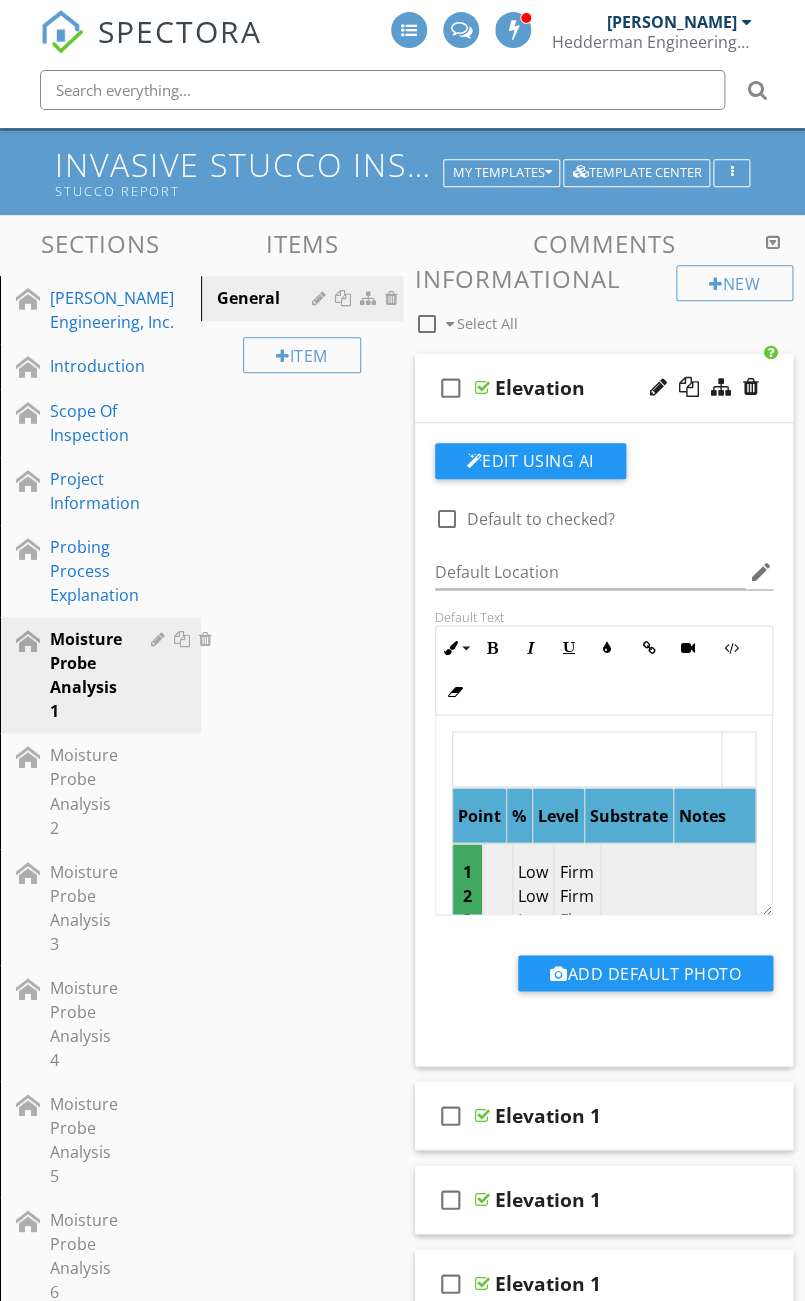 click at bounding box center (482, 388) 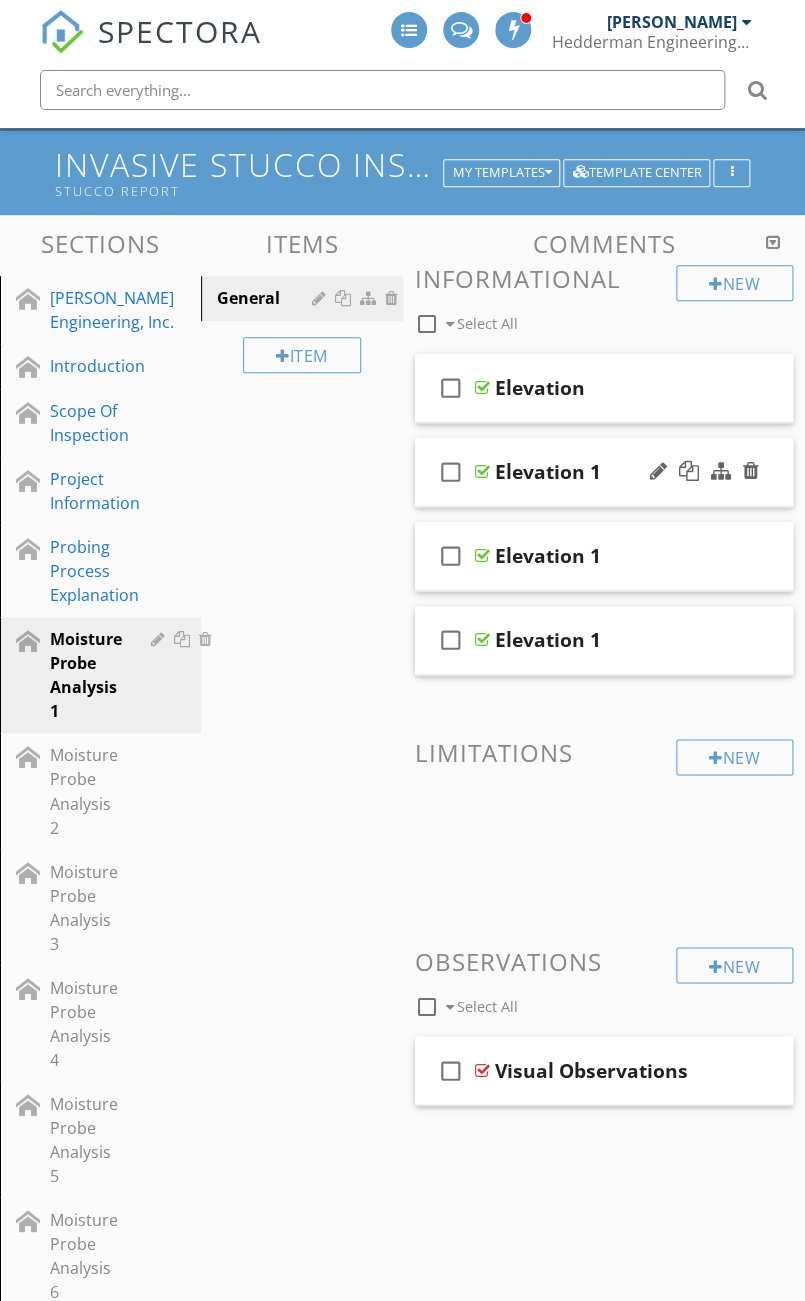 click at bounding box center (482, 472) 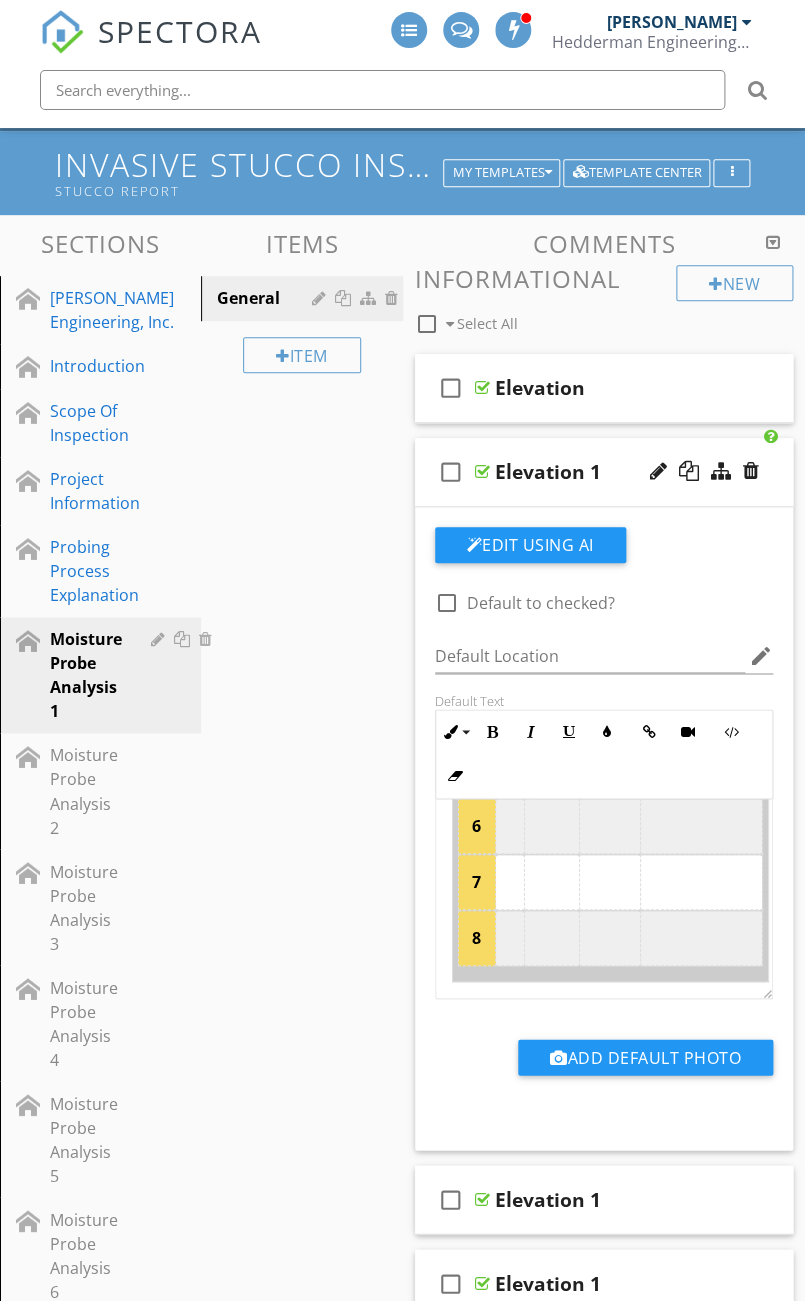 scroll, scrollTop: 435, scrollLeft: 0, axis: vertical 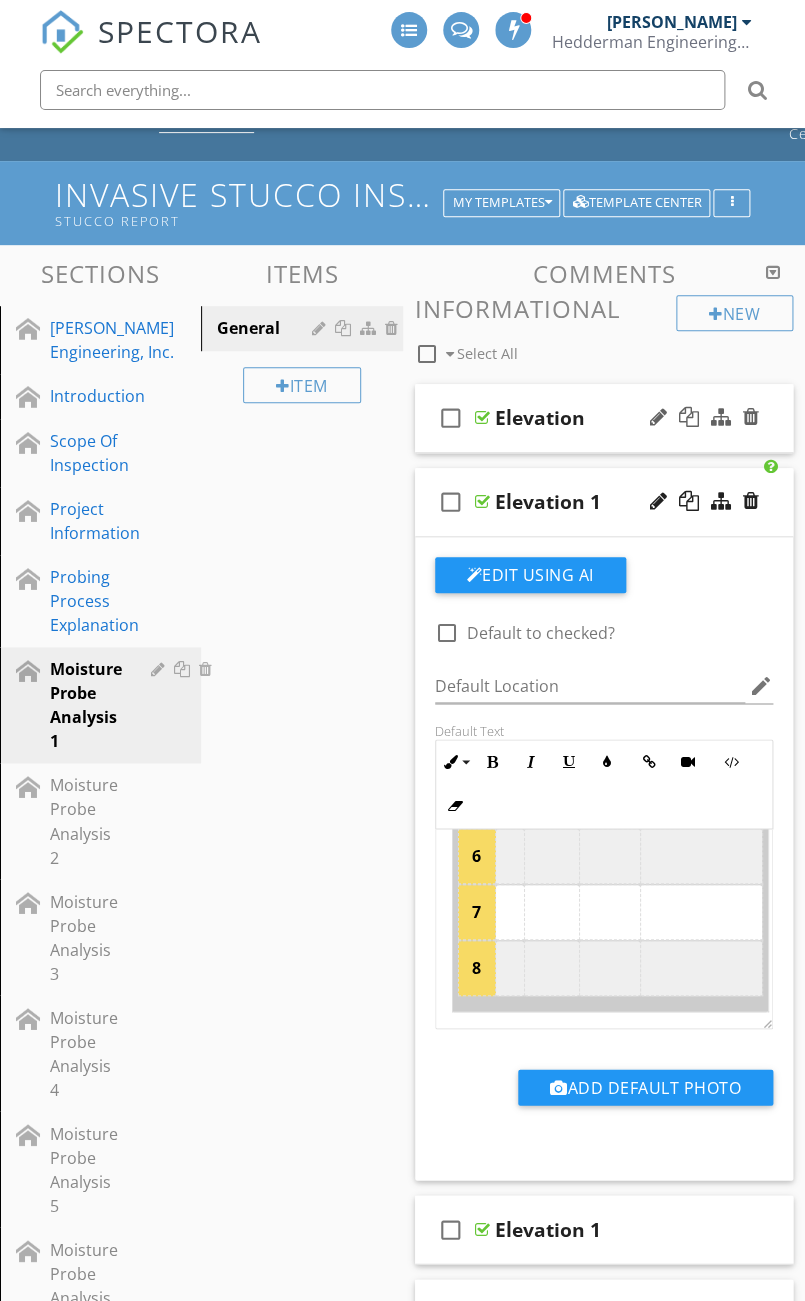 click at bounding box center [482, 418] 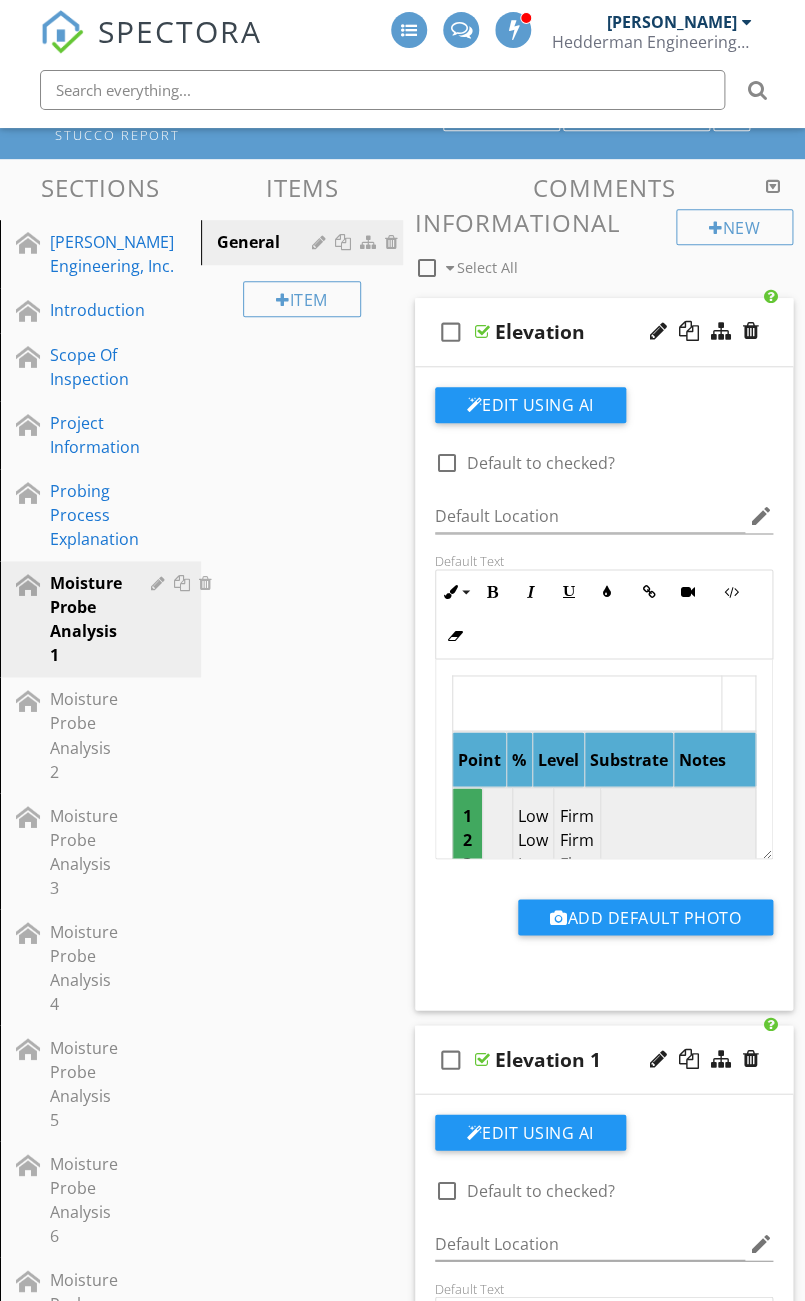 scroll, scrollTop: 151, scrollLeft: 0, axis: vertical 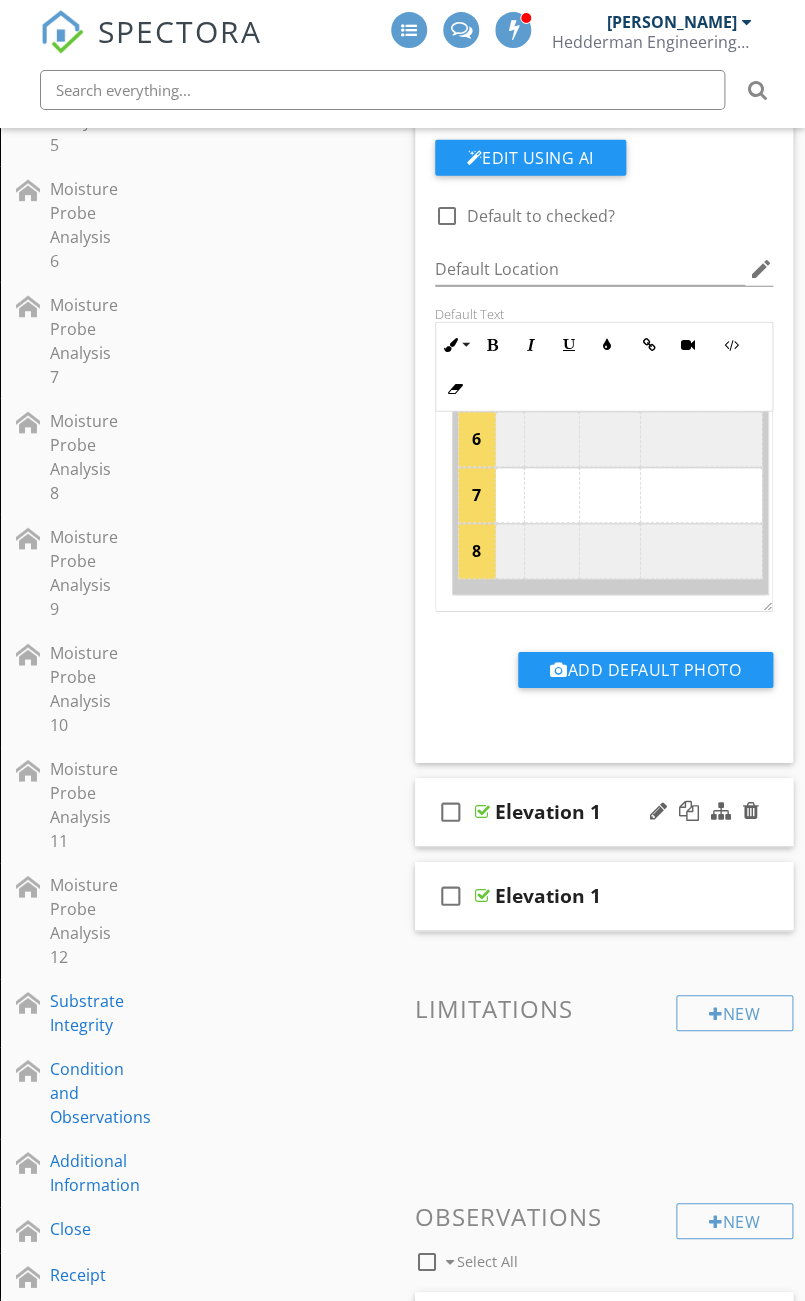 click at bounding box center [482, 812] 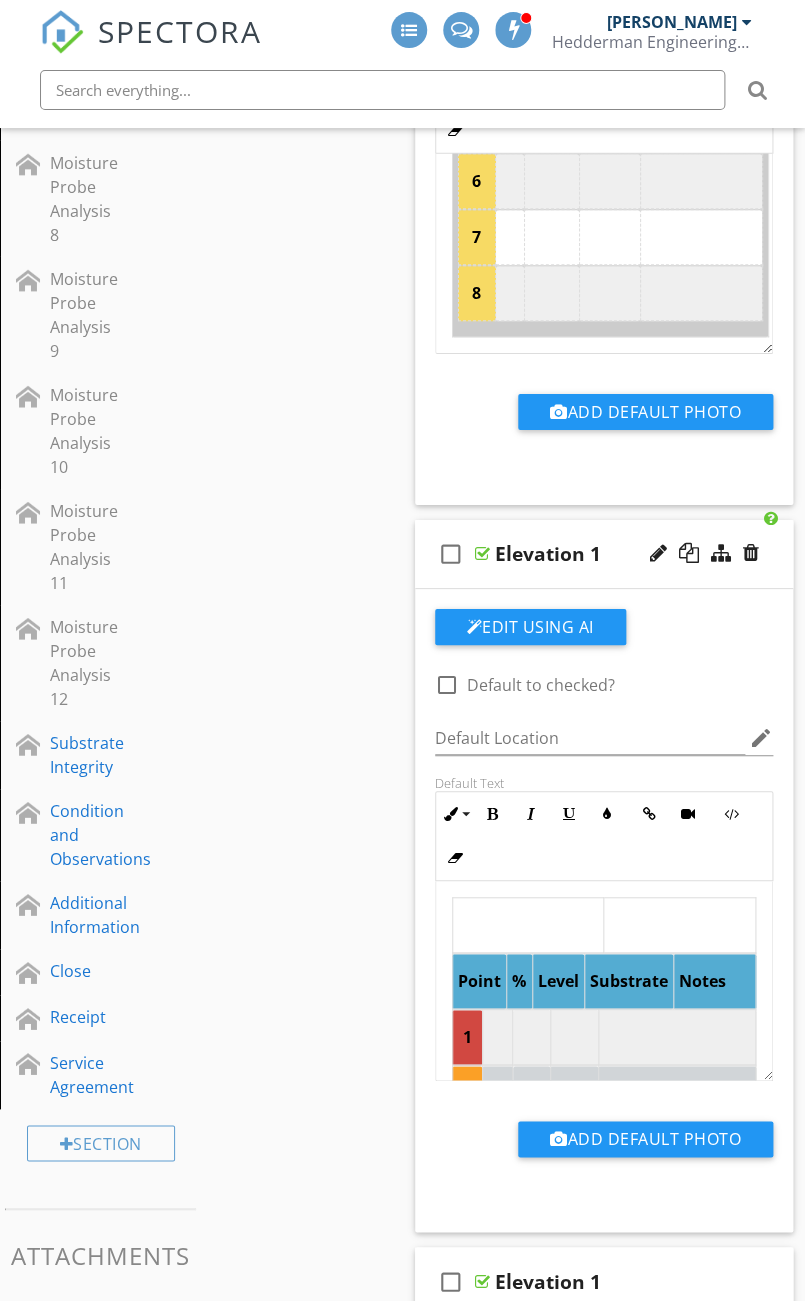 scroll, scrollTop: 1424, scrollLeft: 0, axis: vertical 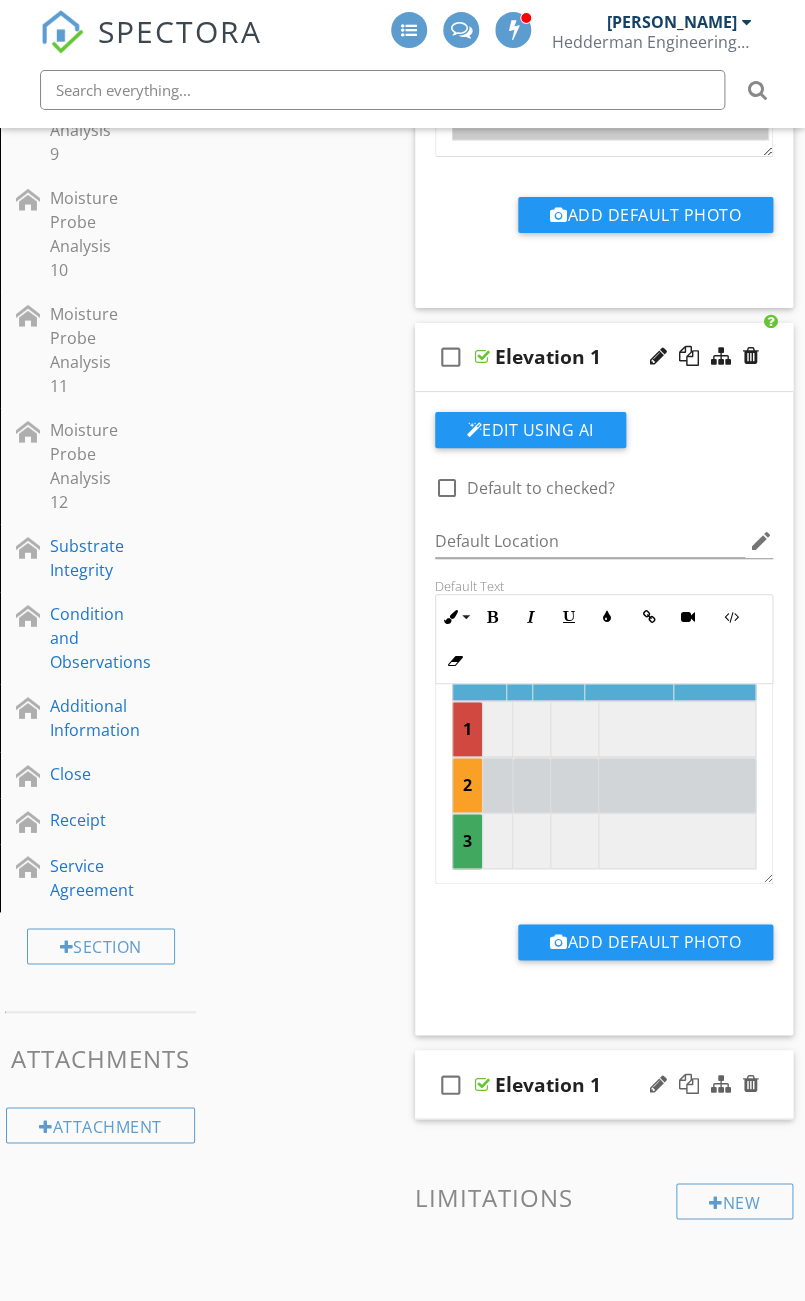 click at bounding box center (482, 1084) 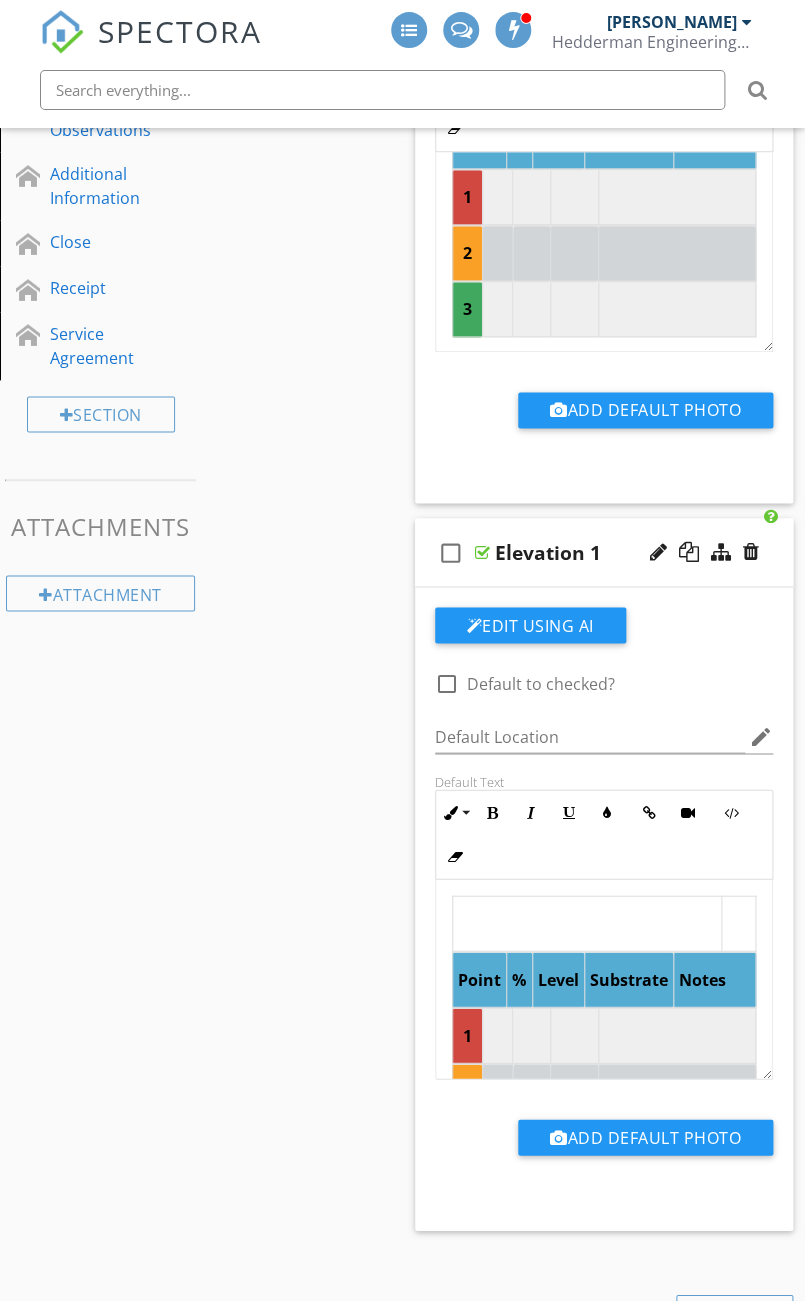 scroll, scrollTop: 2120, scrollLeft: 0, axis: vertical 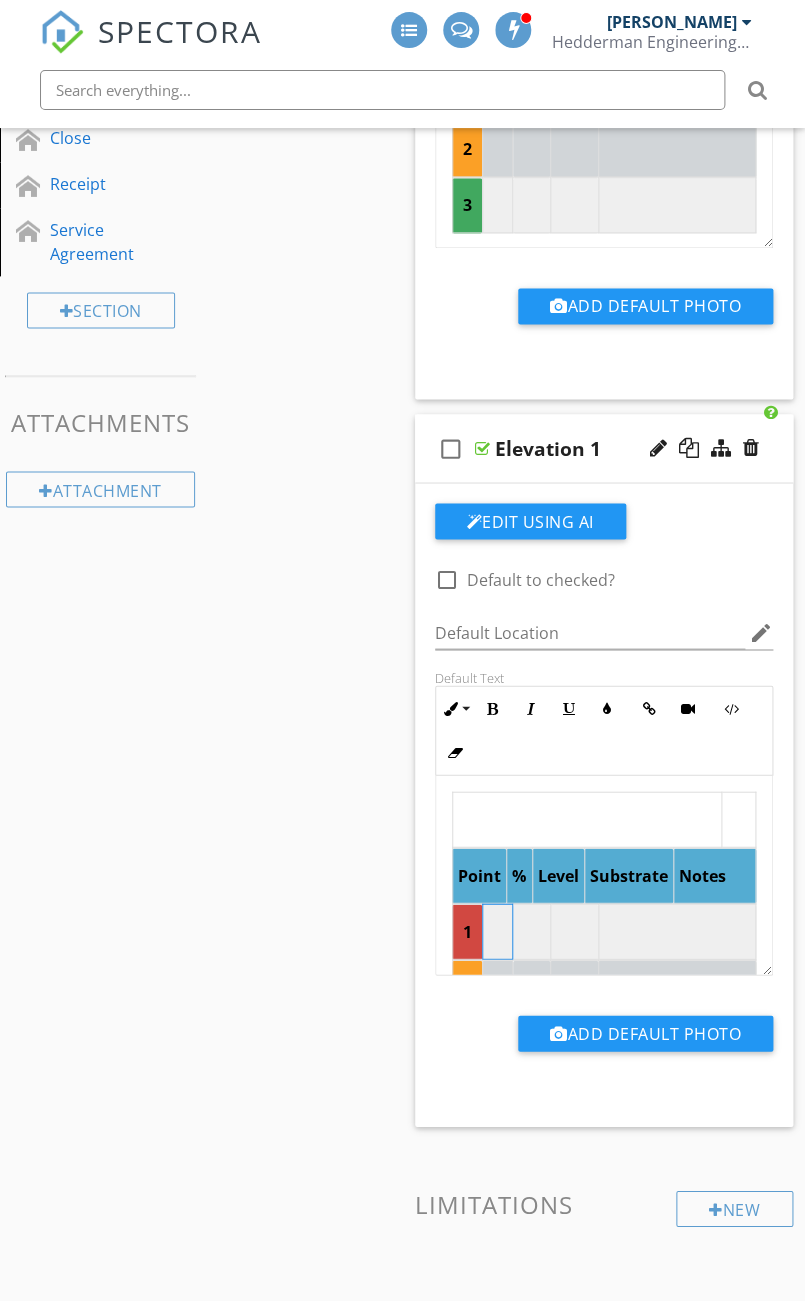 click at bounding box center [497, 931] 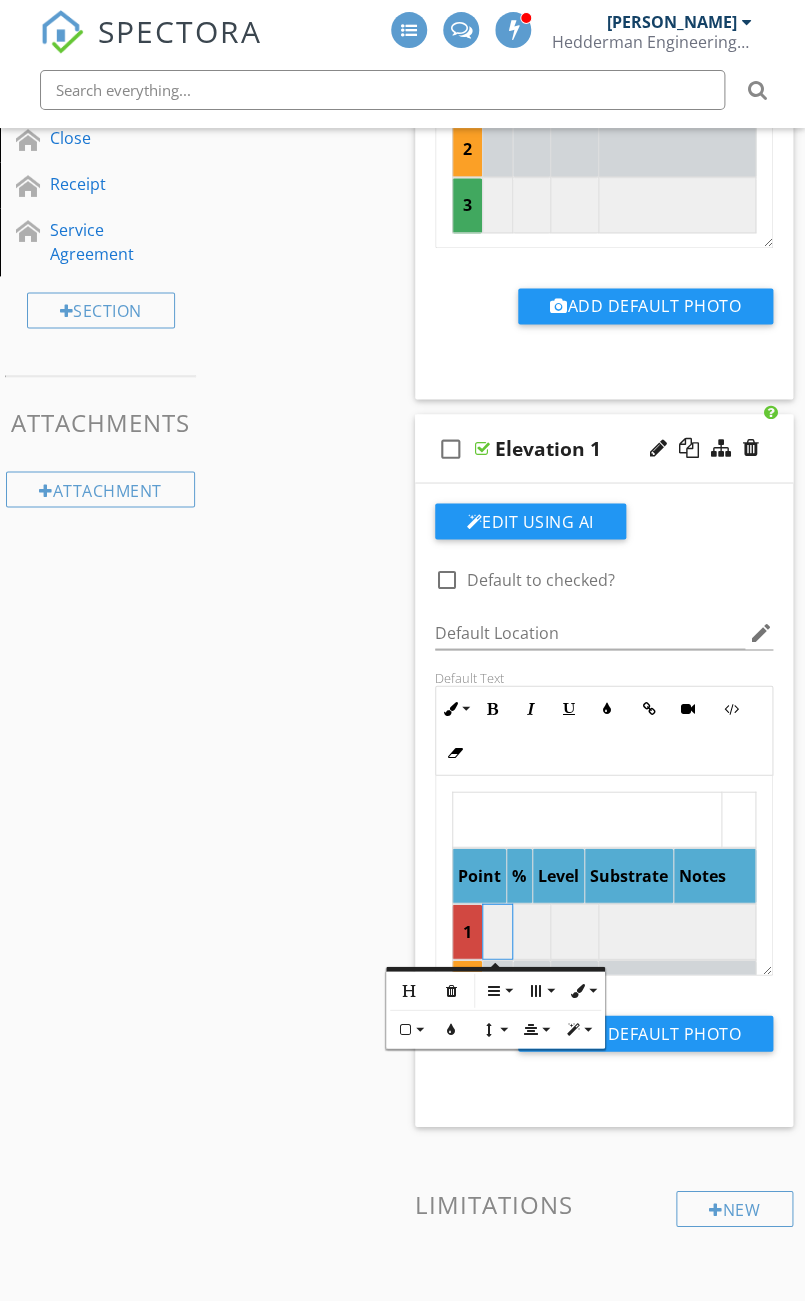 click at bounding box center (531, 931) 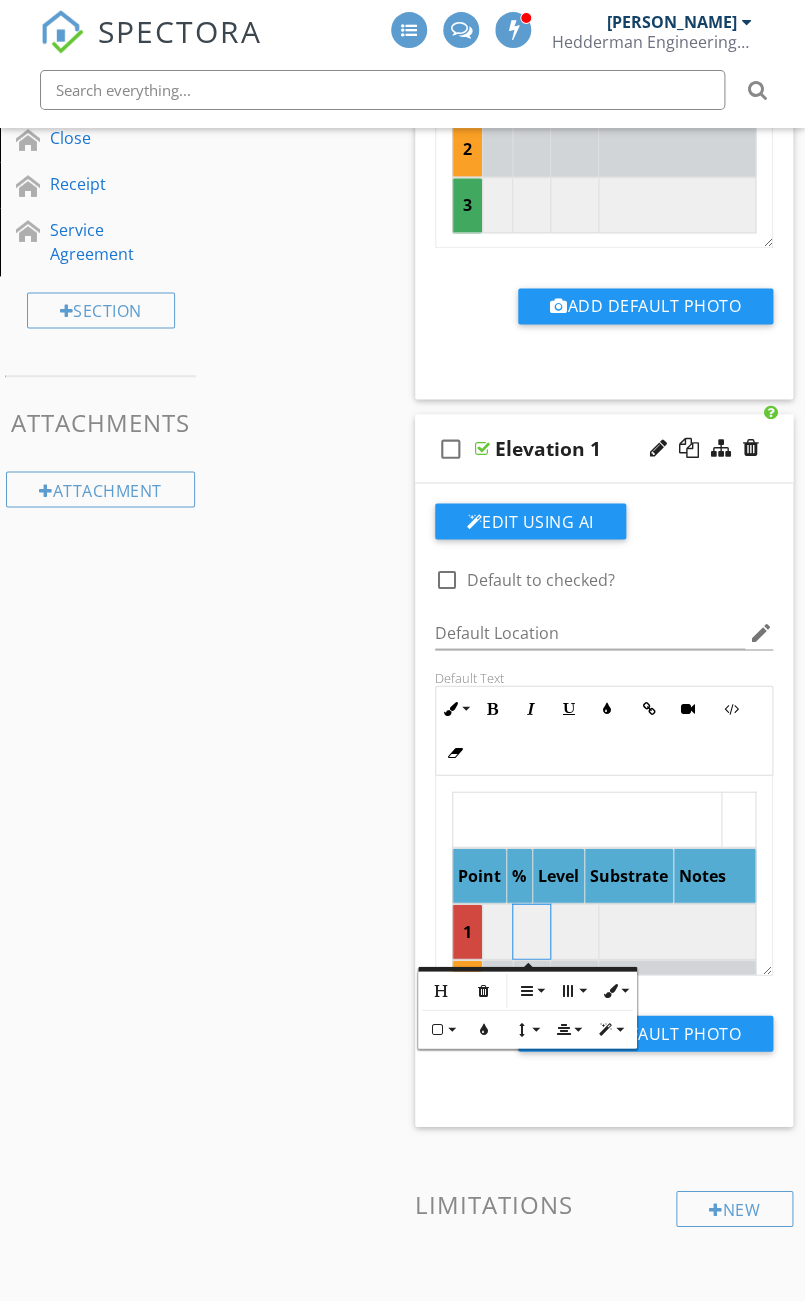 click at bounding box center (574, 931) 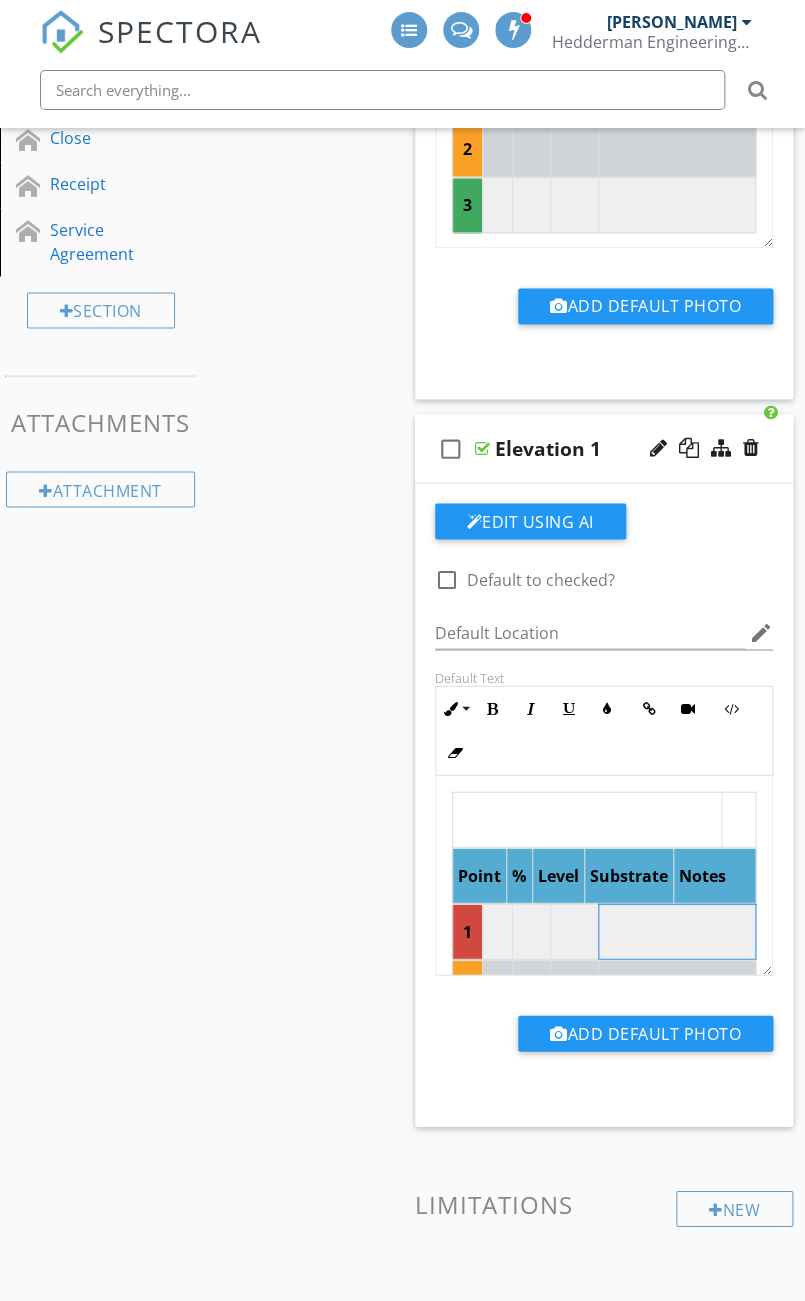 click at bounding box center [676, 931] 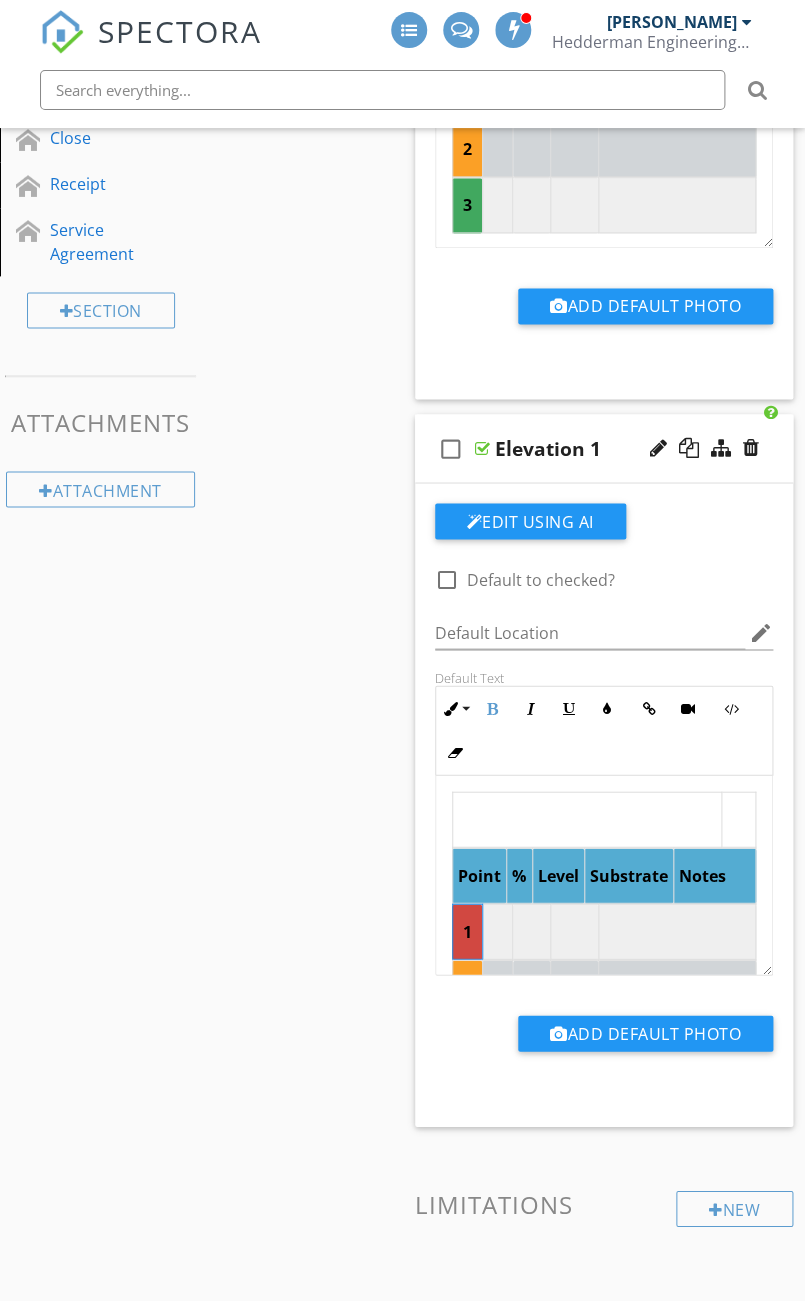 click on "1" at bounding box center (467, 931) 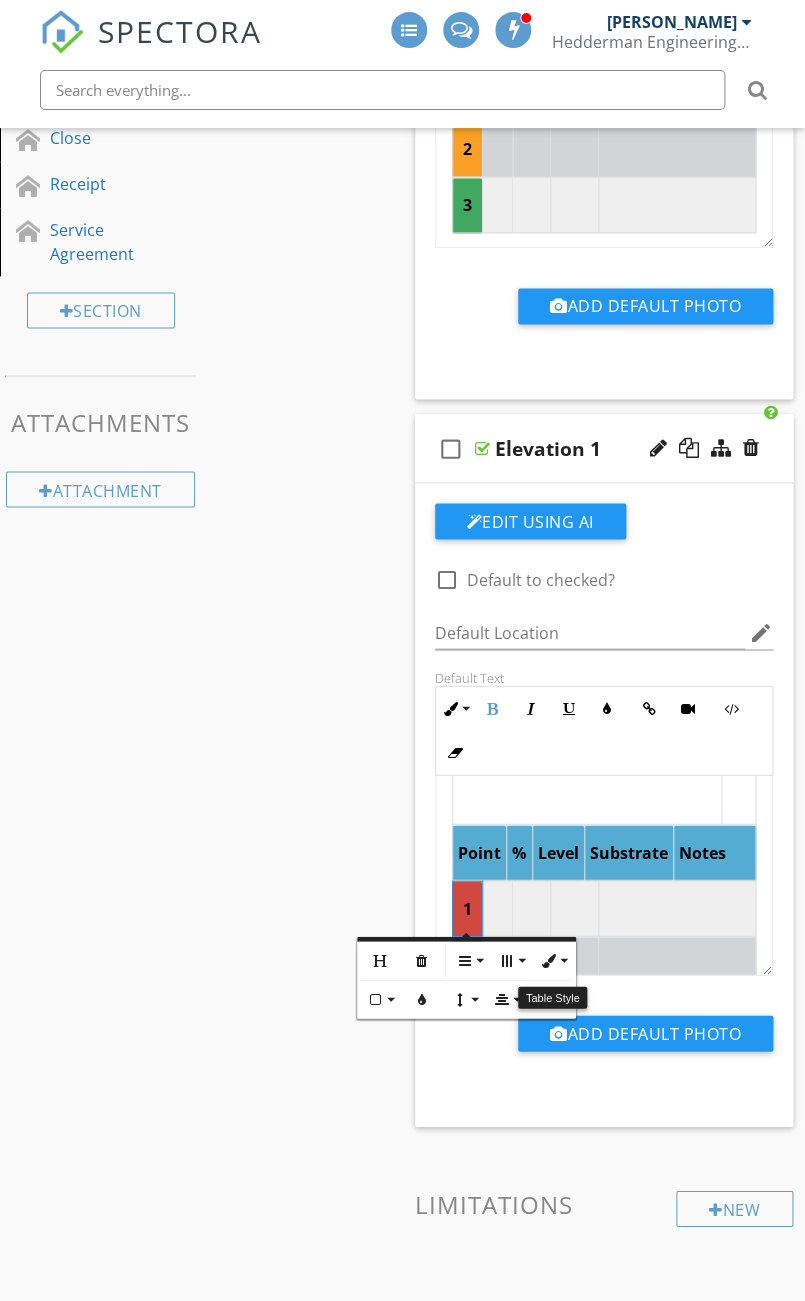 scroll, scrollTop: 30, scrollLeft: 0, axis: vertical 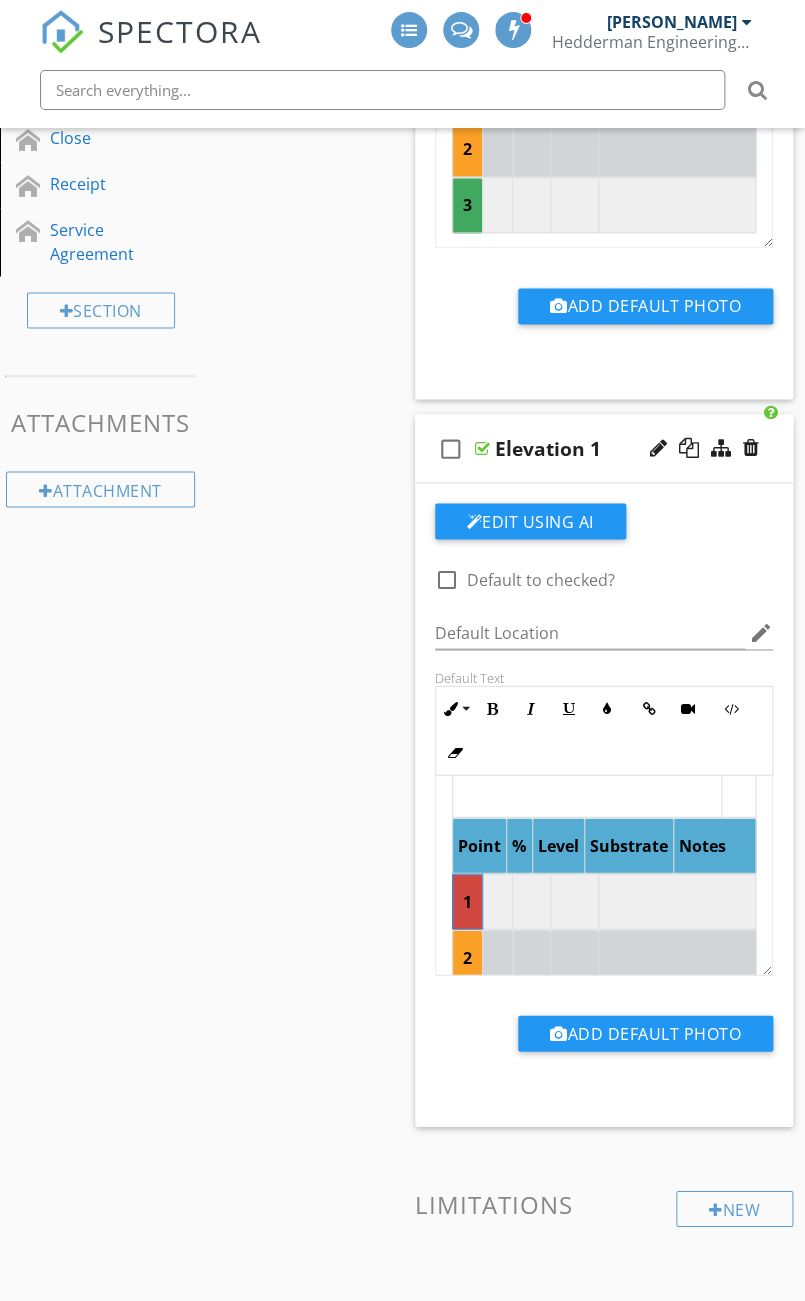 click at bounding box center (497, 901) 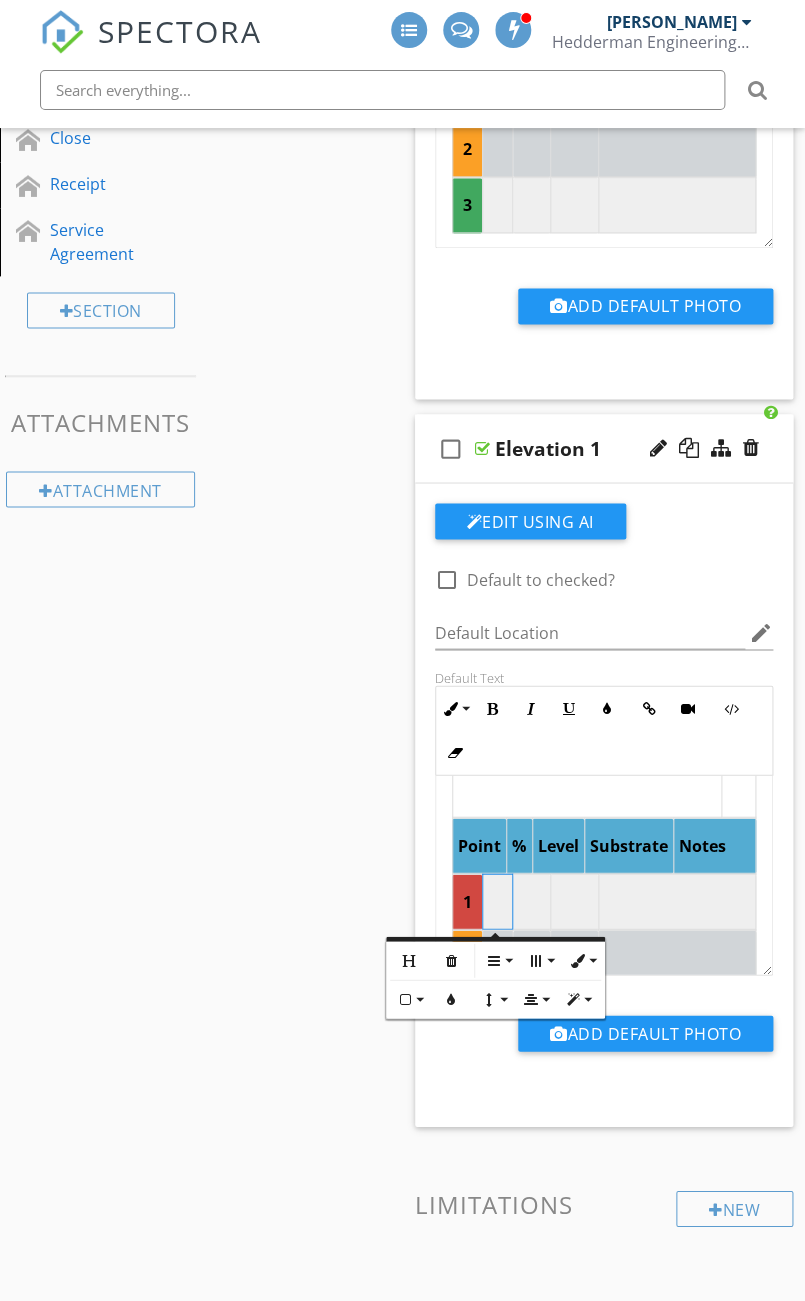 click at bounding box center (531, 901) 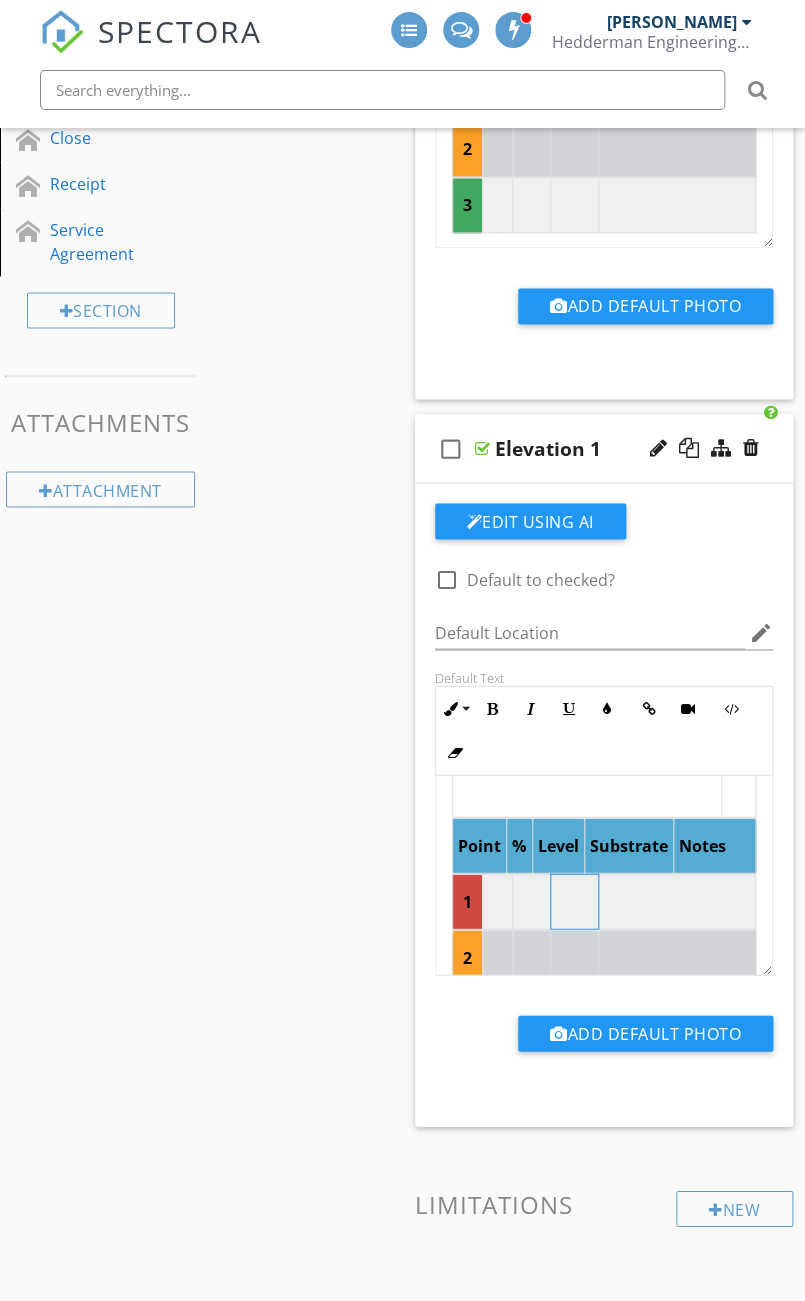 click at bounding box center (574, 901) 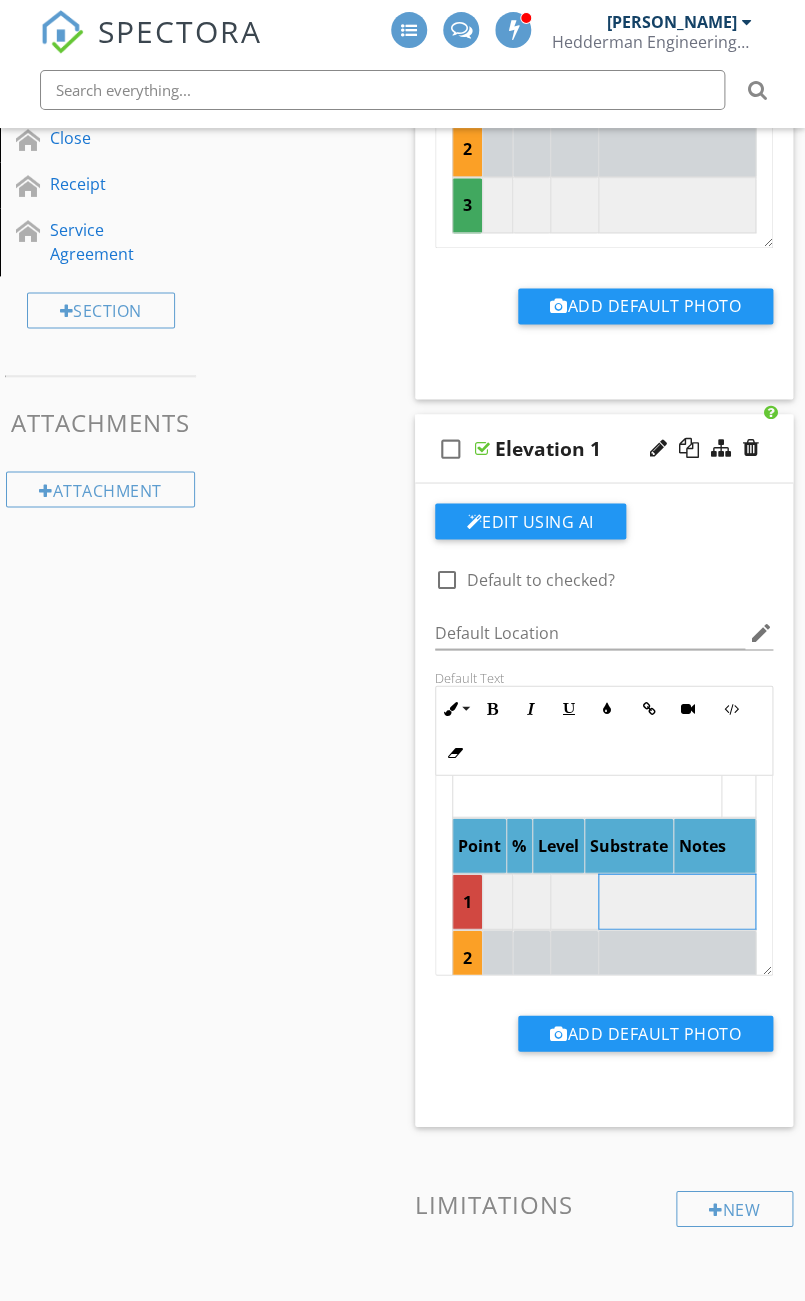 click at bounding box center (676, 901) 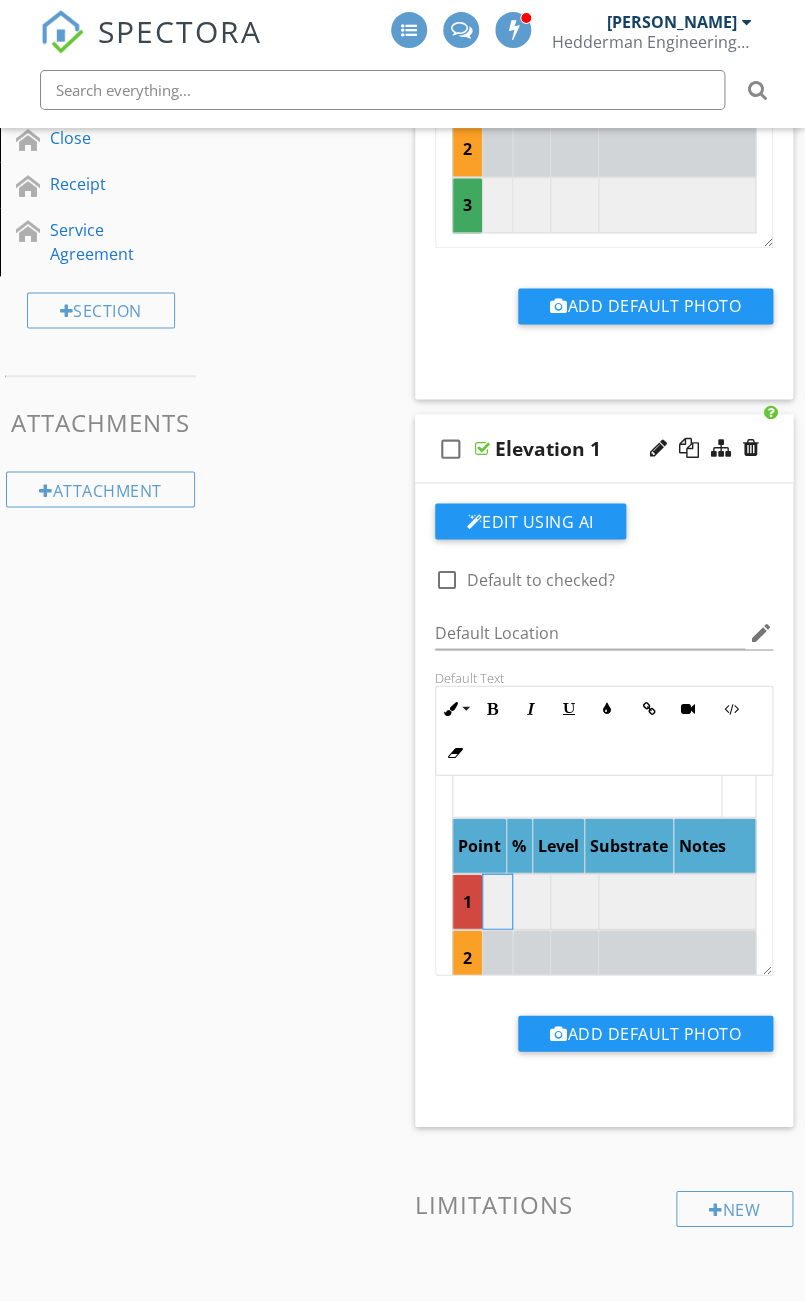 click at bounding box center [497, 901] 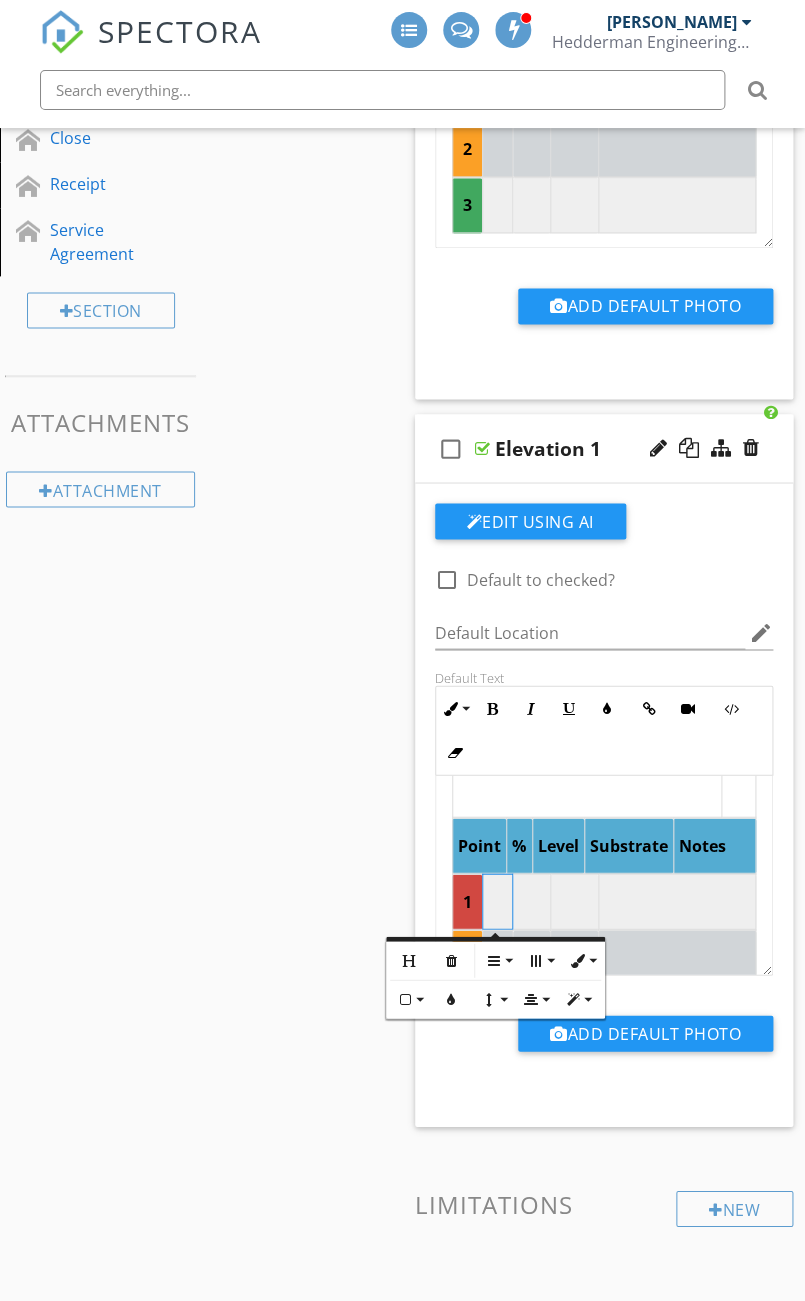 type 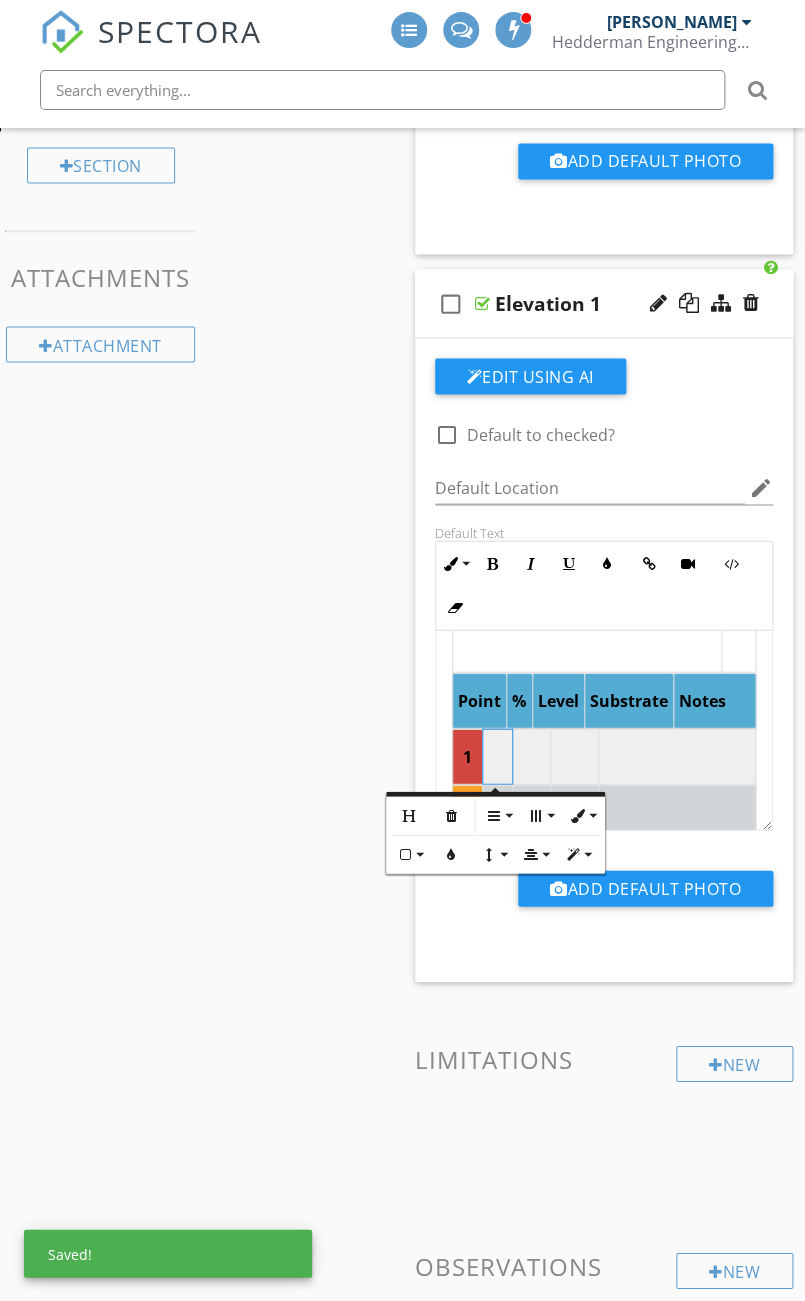 scroll, scrollTop: 2363, scrollLeft: 0, axis: vertical 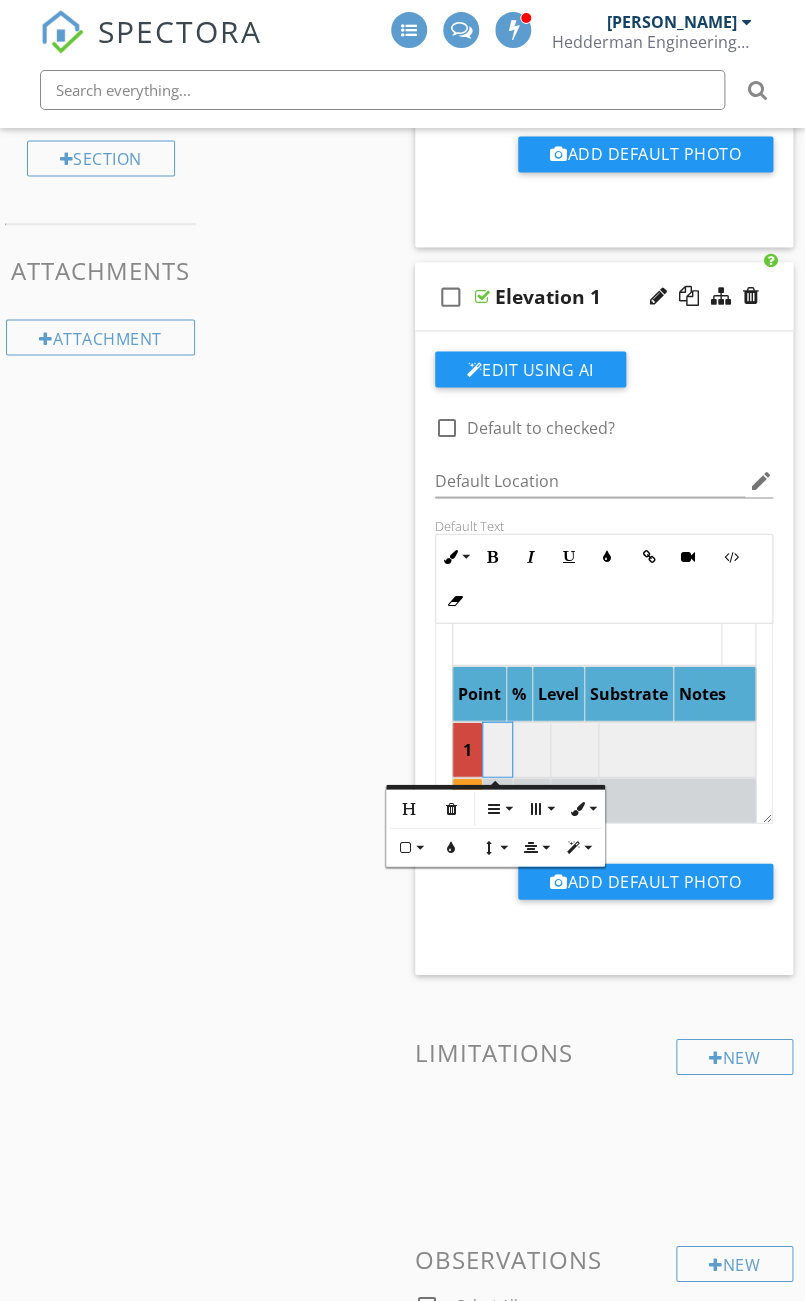 click on "Sections
Hedderman Engineering, Inc.           Introduction           Scope Of Inspection            Project Information            Probing Process Explanation            Moisture Probe Analysis 1           Moisture Probe Analysis 2           Moisture Probe Analysis 3           Moisture Probe Analysis 4           Moisture Probe Analysis 5           Moisture Probe Analysis 6           Moisture Probe Analysis 7           Moisture Probe Analysis 8           Moisture Probe Analysis 9           Moisture Probe Analysis 10           Moisture Probe Analysis 11           Moisture Probe Analysis 12           Substrate Integrity           Condition and Observations            Additional Information           Close           Receipt           Service Agreement
Section
Attachments
Attachment
Items
General
Item
Comments" at bounding box center [402, -280] 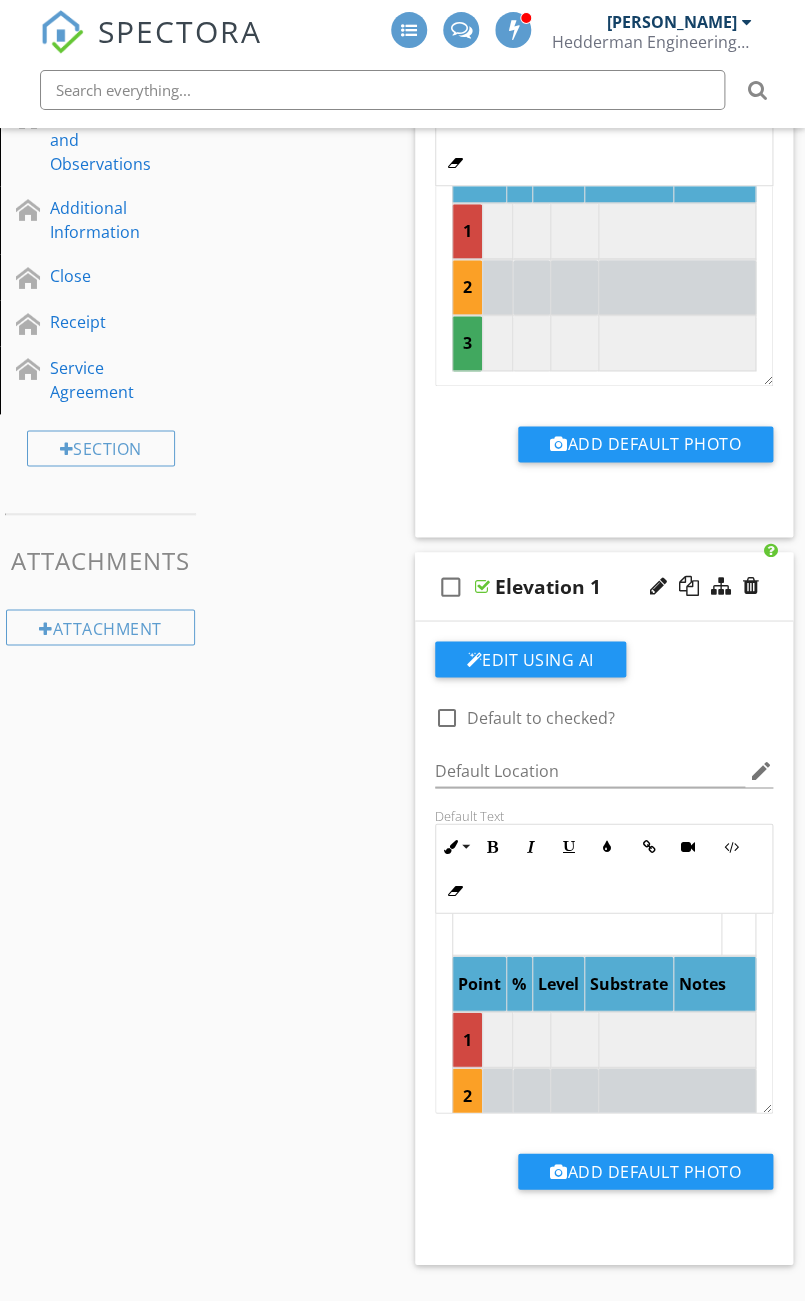 scroll, scrollTop: 2030, scrollLeft: 0, axis: vertical 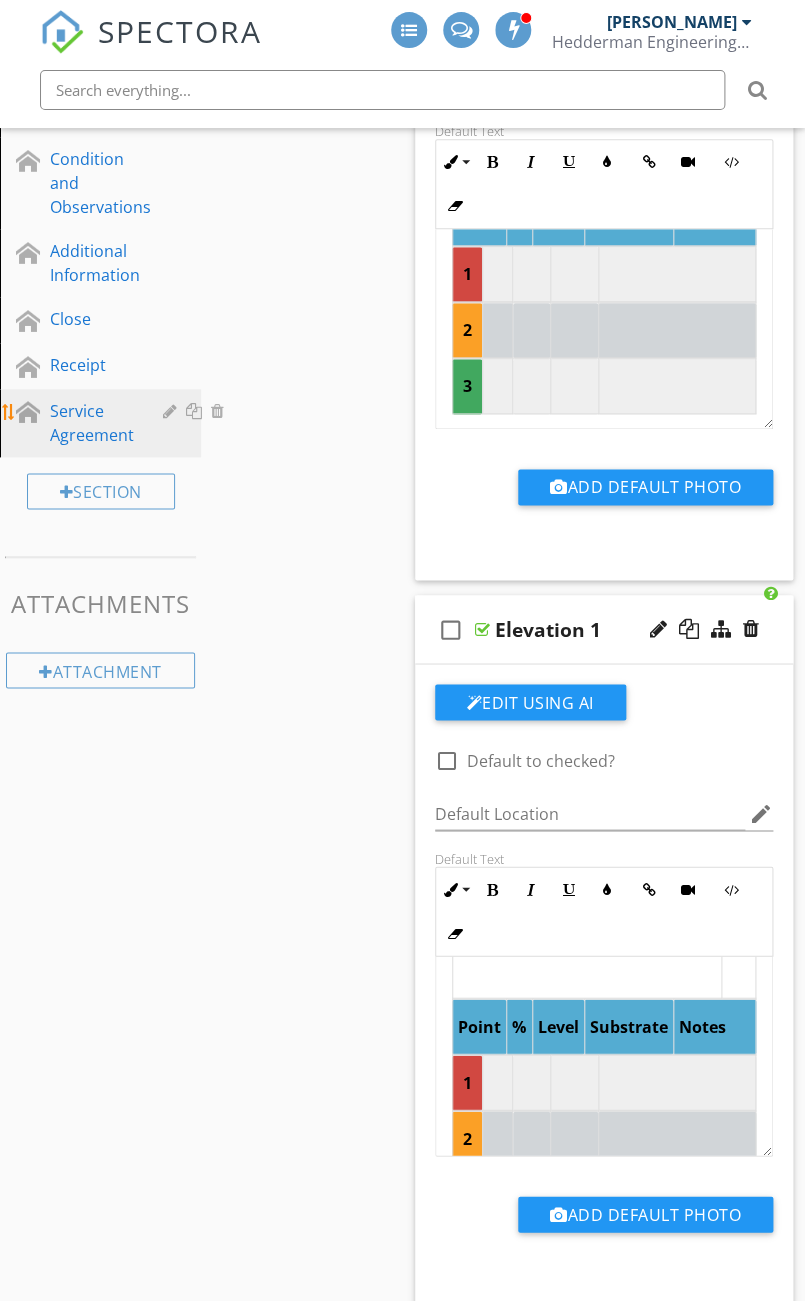 click on "Service Agreement" at bounding box center (92, 423) 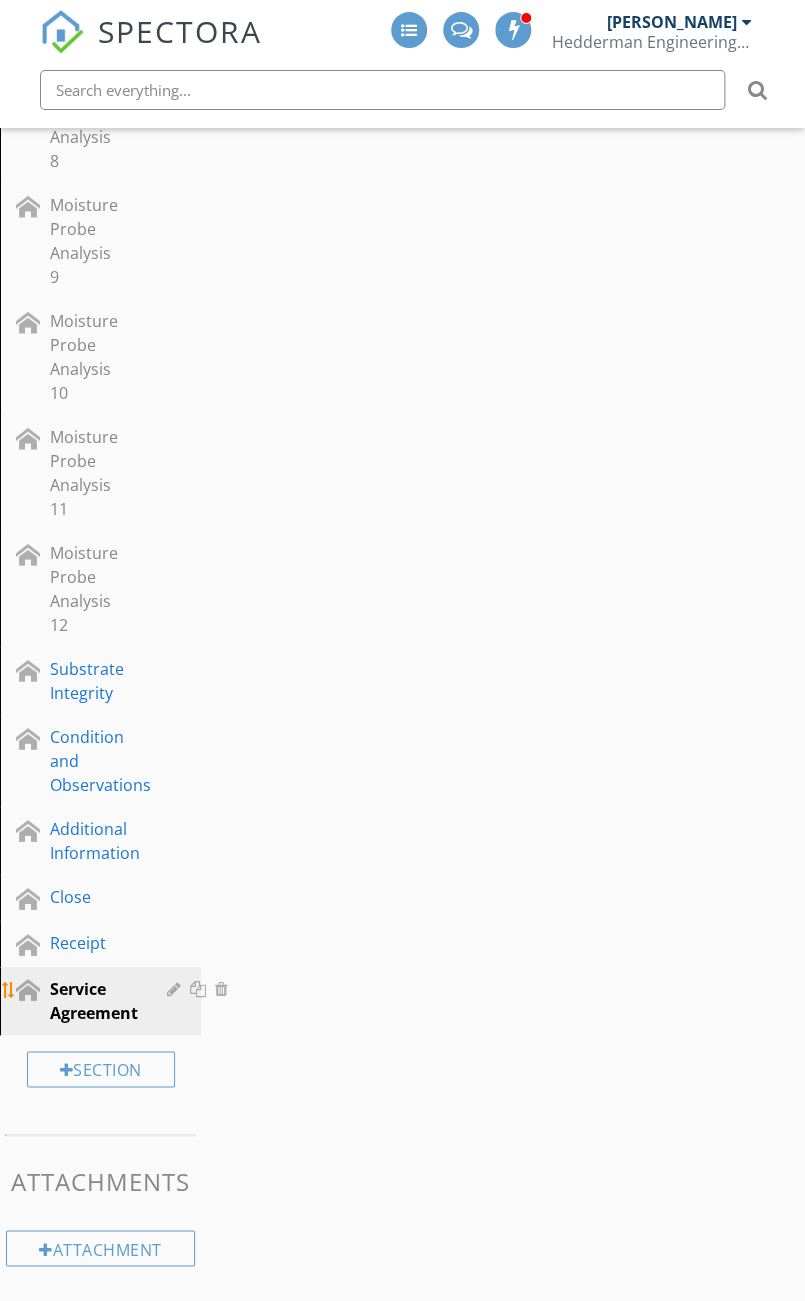 scroll, scrollTop: 1475, scrollLeft: 0, axis: vertical 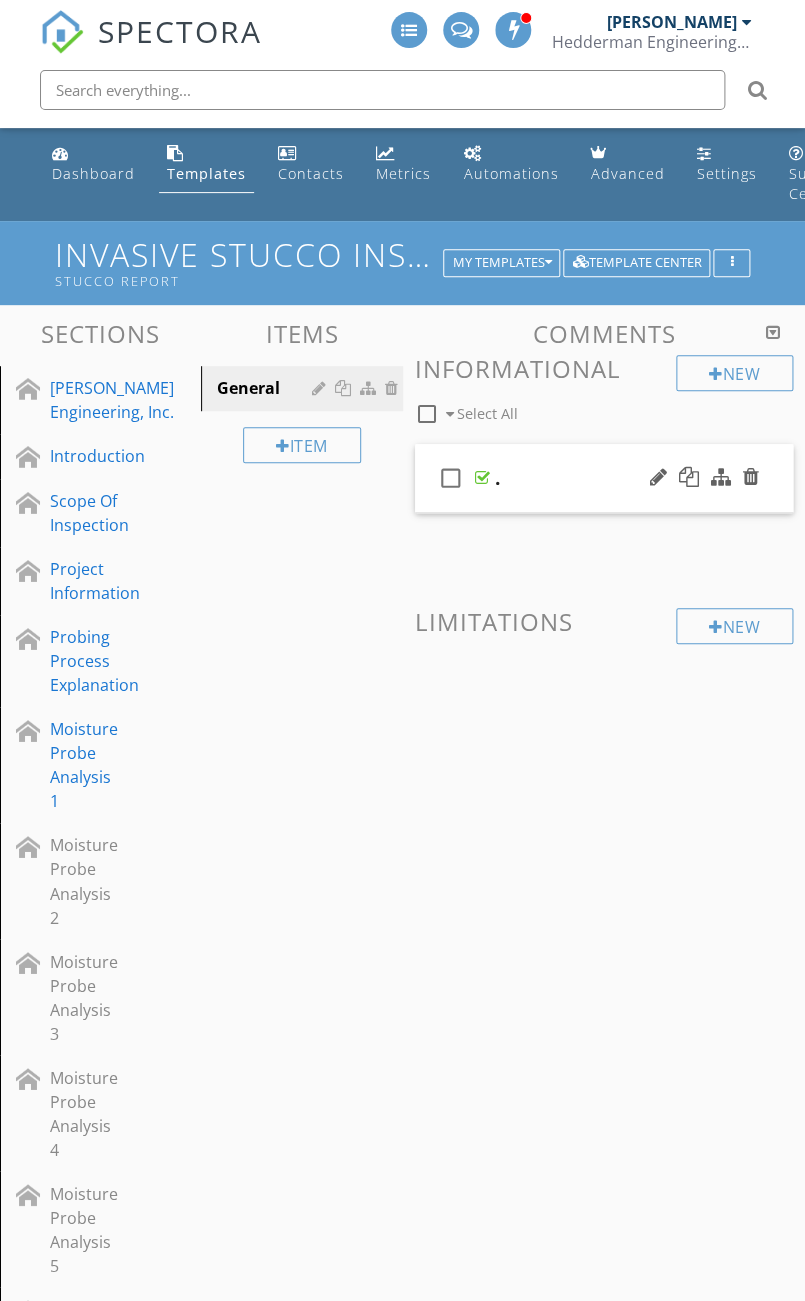 click at bounding box center [482, 478] 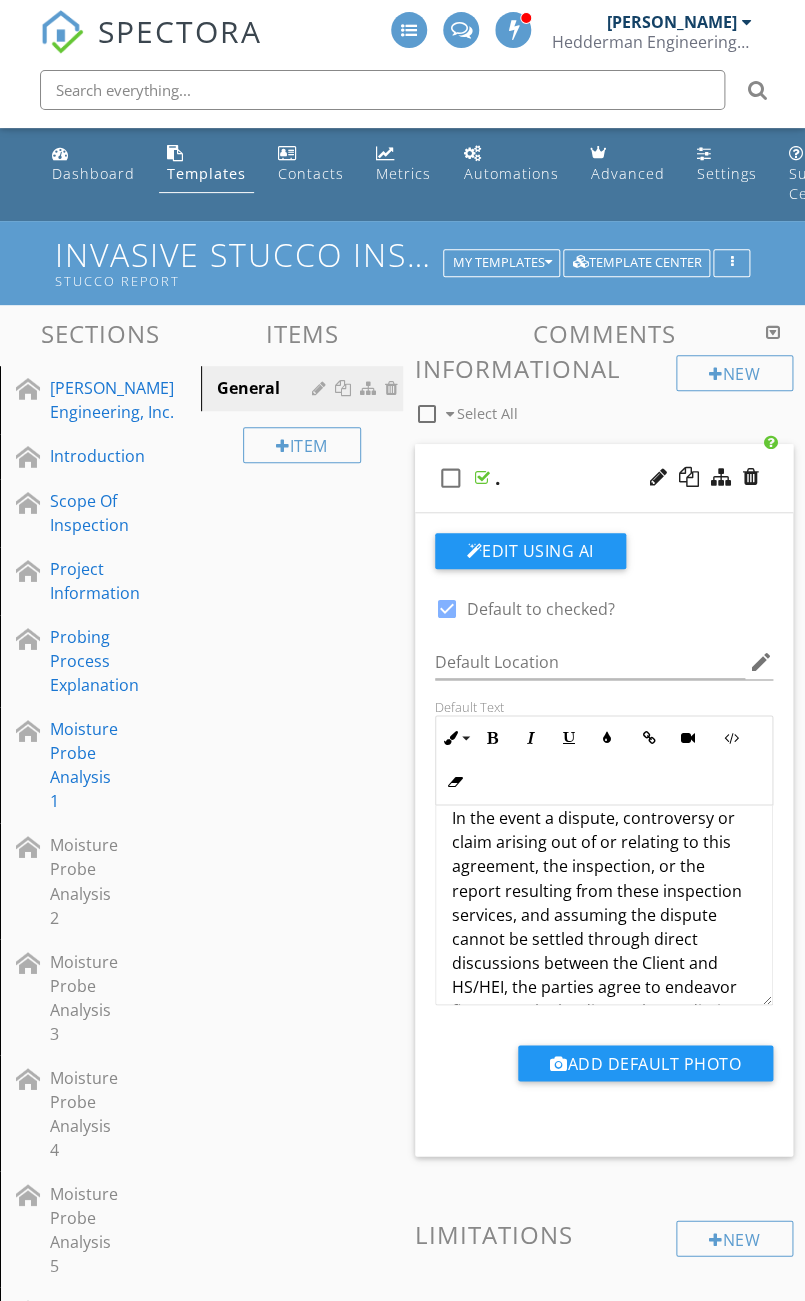 scroll, scrollTop: 8723, scrollLeft: 0, axis: vertical 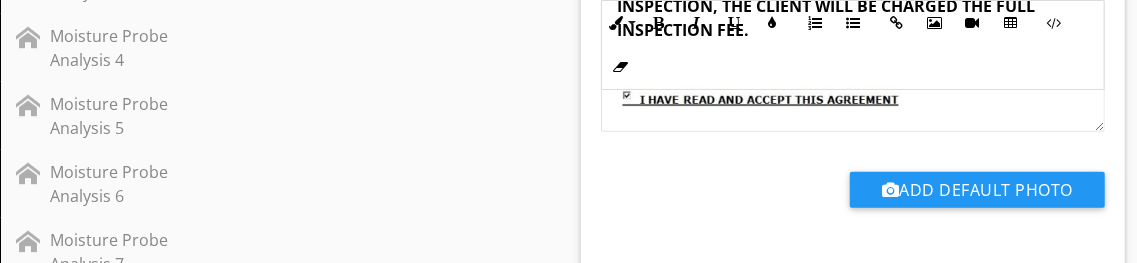click at bounding box center [760, 100] 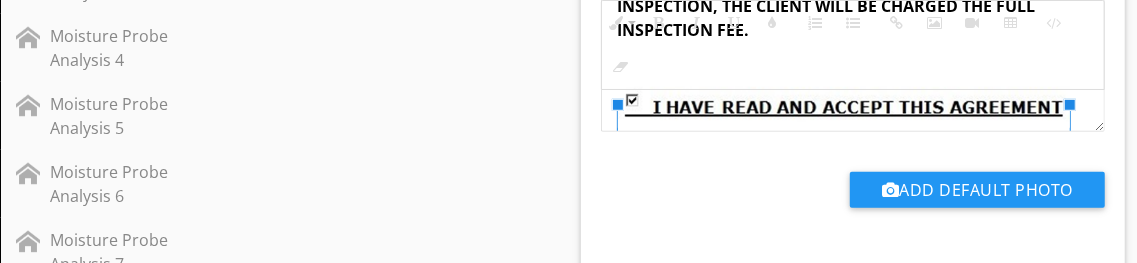drag, startPoint x: 915, startPoint y: 100, endPoint x: 1106, endPoint y: 80, distance: 192.04427 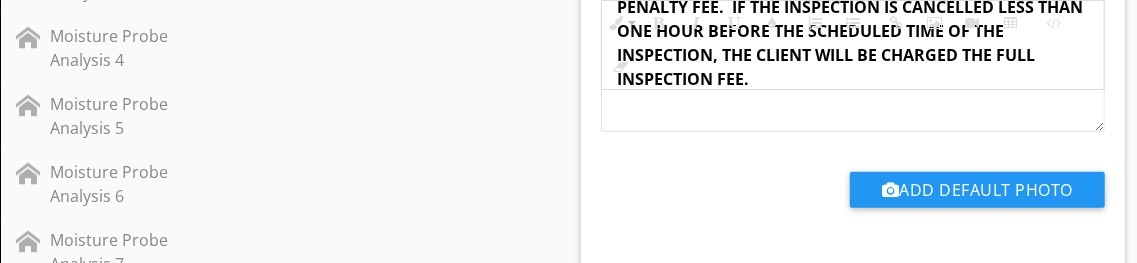 scroll, scrollTop: 5553, scrollLeft: 0, axis: vertical 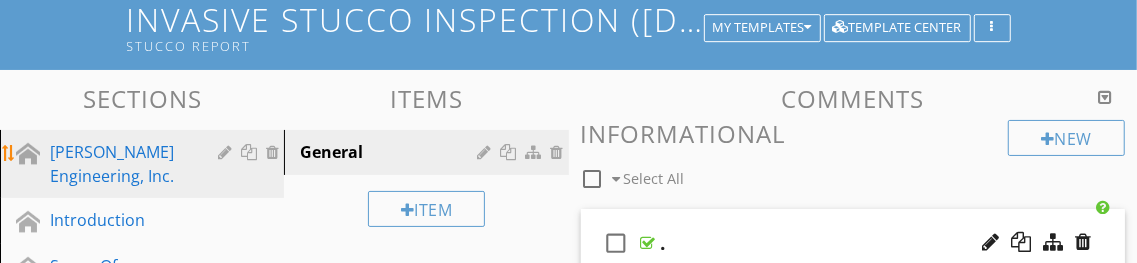 click on "Hedderman Engineering, Inc." at bounding box center [119, 164] 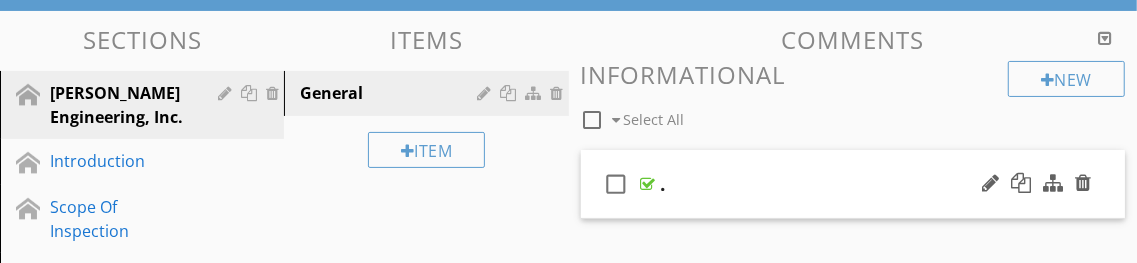 scroll, scrollTop: 211, scrollLeft: 0, axis: vertical 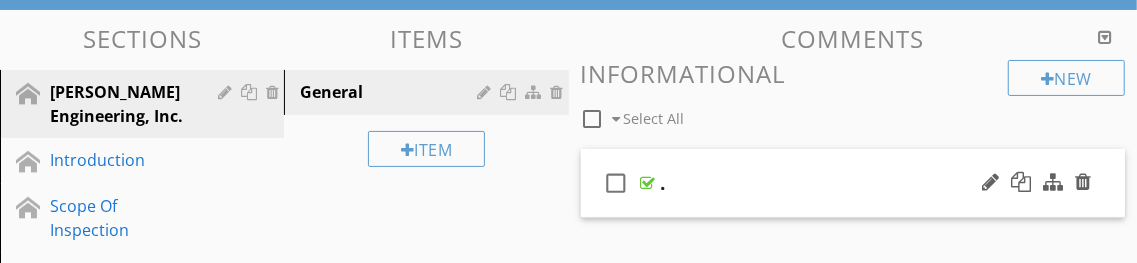 click on "check_box_outline_blank
." at bounding box center [853, 183] 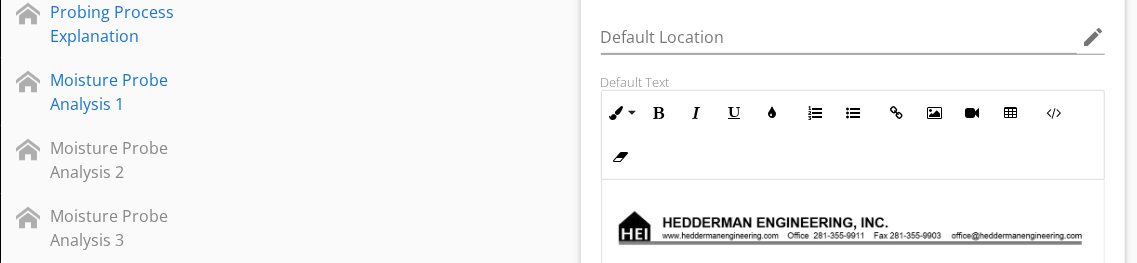 scroll, scrollTop: 545, scrollLeft: 0, axis: vertical 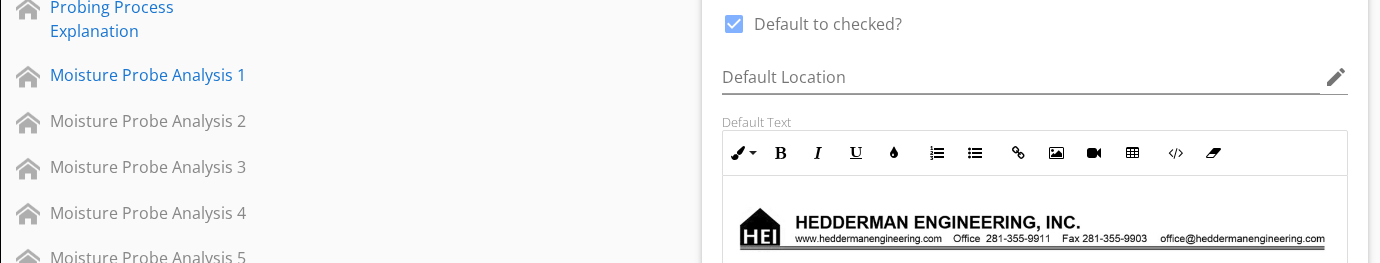click at bounding box center (1032, 229) 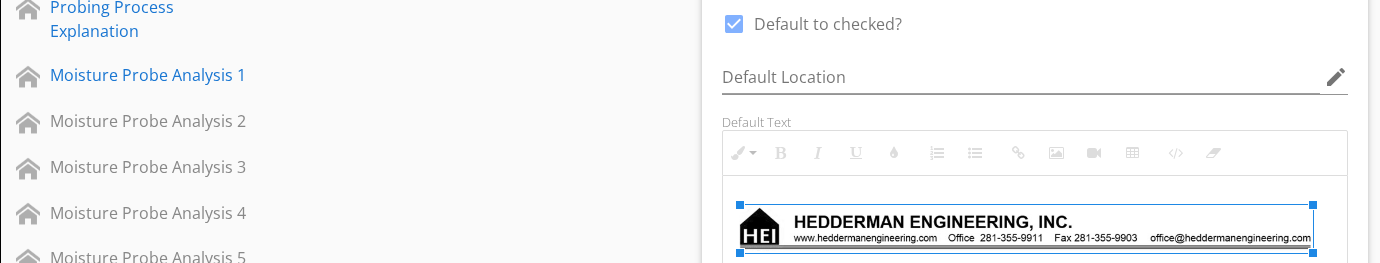 drag, startPoint x: 1315, startPoint y: 248, endPoint x: 1340, endPoint y: 242, distance: 25.70992 